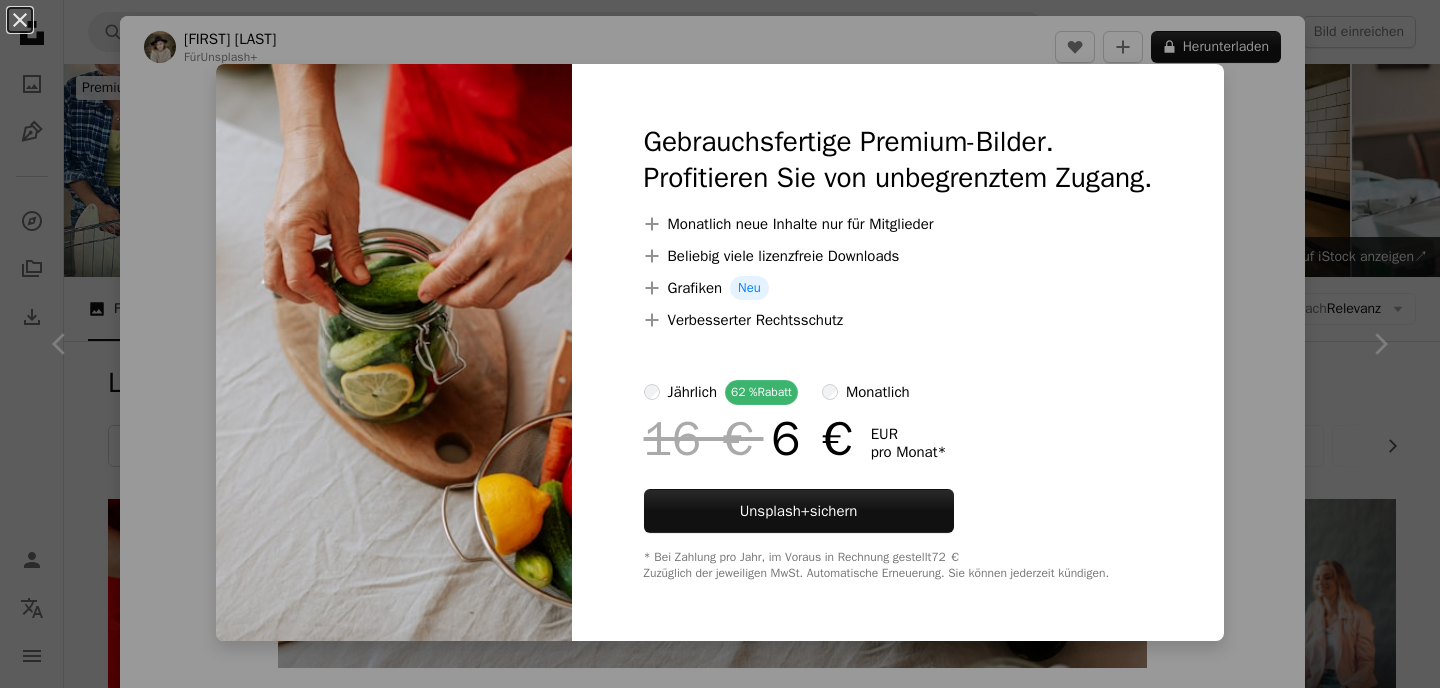 scroll, scrollTop: 737, scrollLeft: 0, axis: vertical 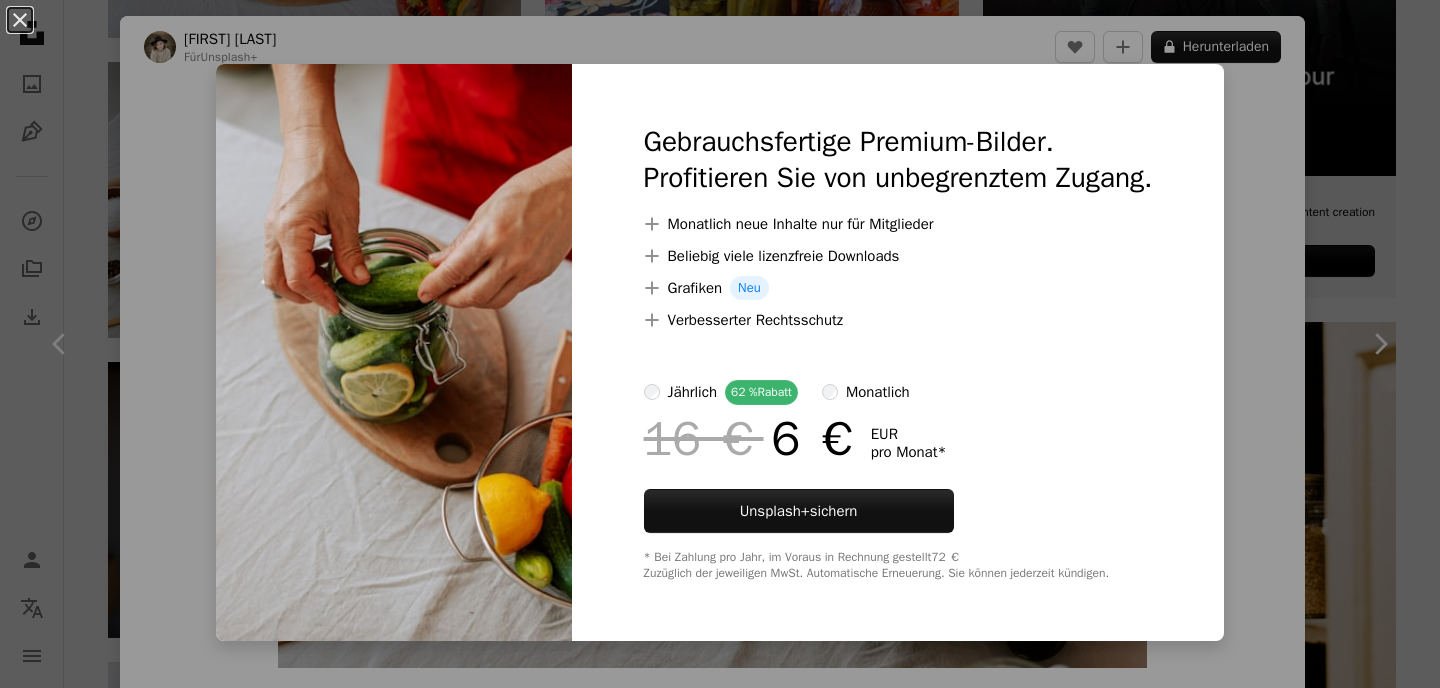 click on "An X shape Gebrauchsfertige Premium-Bilder. Profitieren Sie von unbegrenztem Zugang. A plus sign Monatlich neue Inhalte nur für Mitglieder A plus sign Beliebig viele lizenzfreie Downloads A plus sign Grafiken  Neu A plus sign Verbesserter Rechtsschutz jährlich 62 %  Rabatt monatlich 16 €   6 € EUR pro Monat * Unsplash+  sichern * Bei Zahlung pro Jahr, im Voraus in Rechnung gestellt  72 € Zuzüglich der jeweiligen MwSt. Automatische Erneuerung. Sie können jederzeit kündigen." at bounding box center (720, 344) 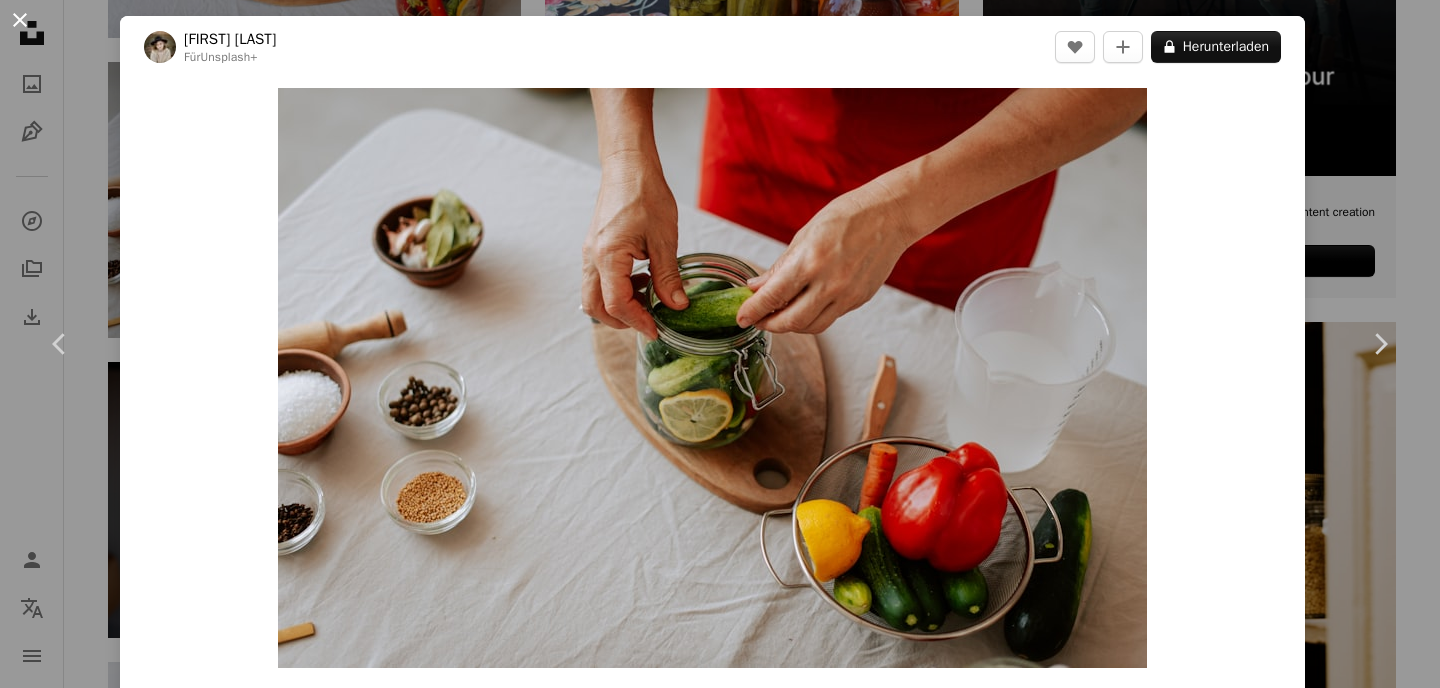 click on "An X shape" at bounding box center (20, 20) 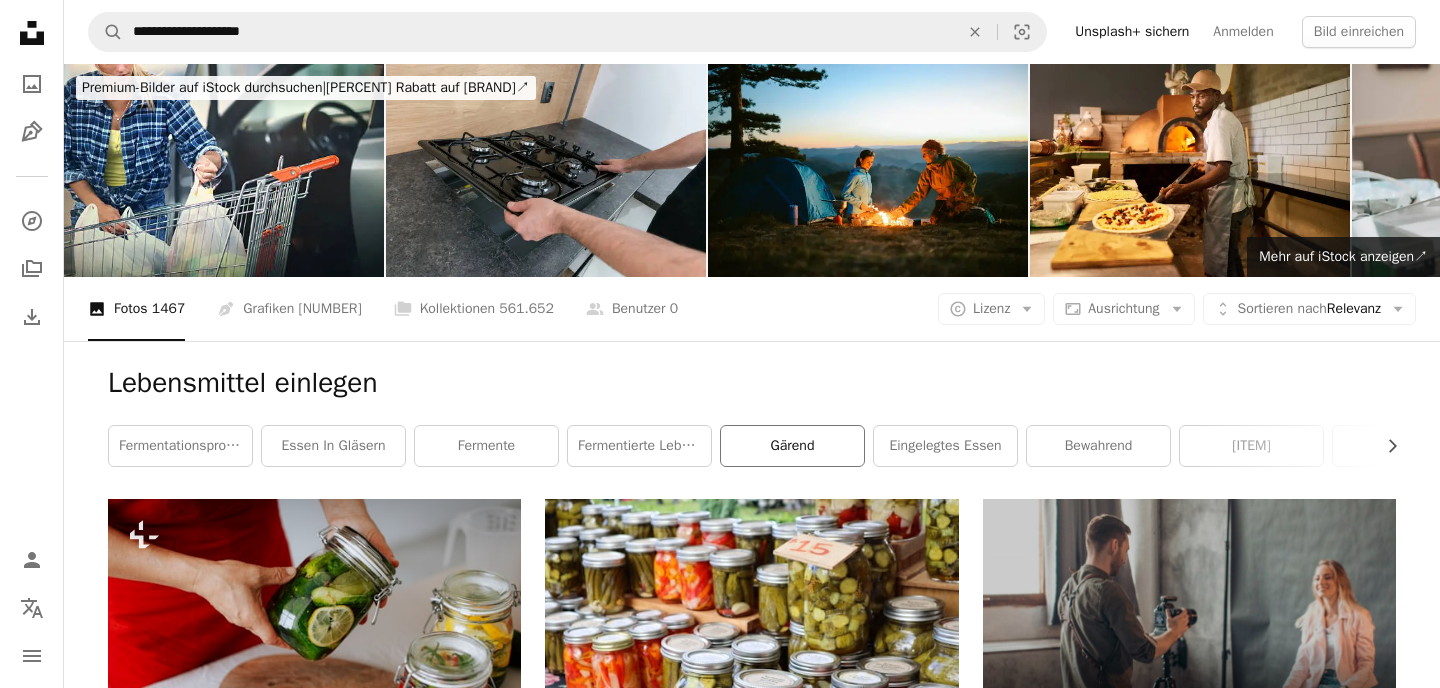 scroll, scrollTop: 0, scrollLeft: 0, axis: both 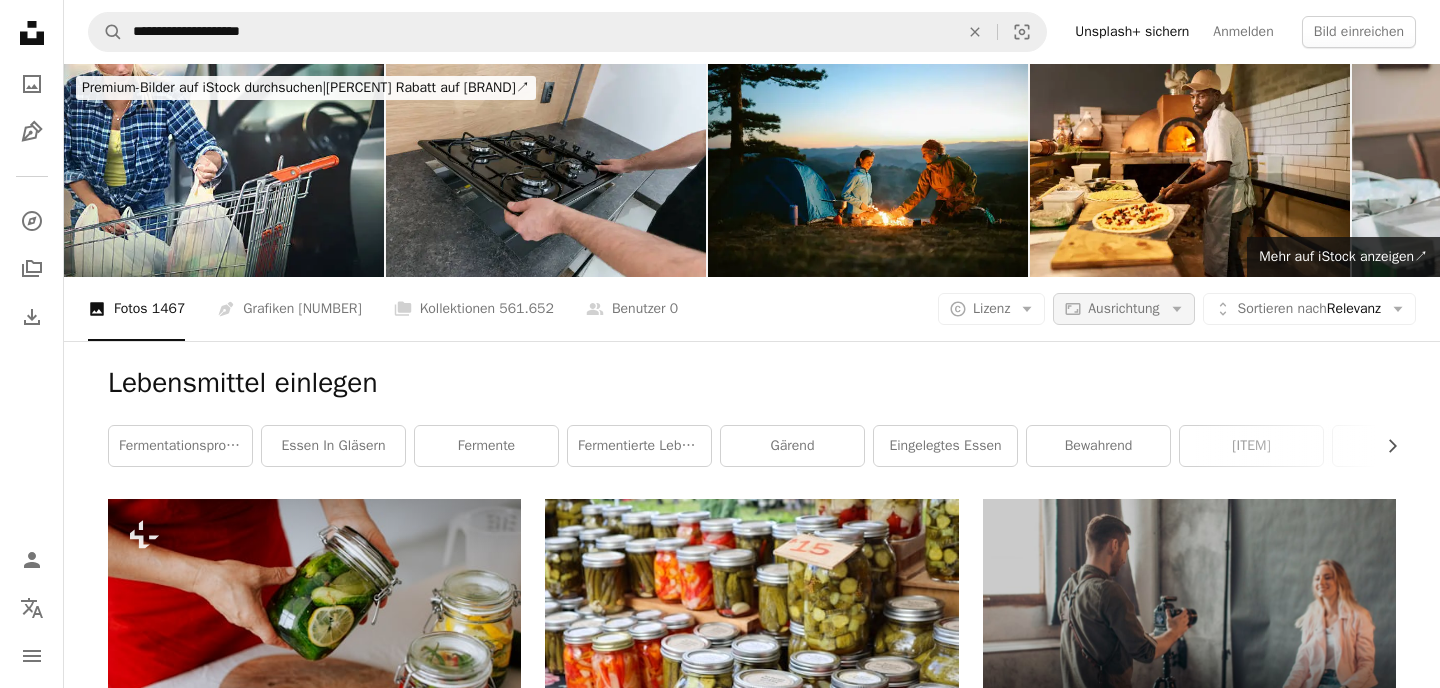 click on "Ausrichtung" at bounding box center (1123, 308) 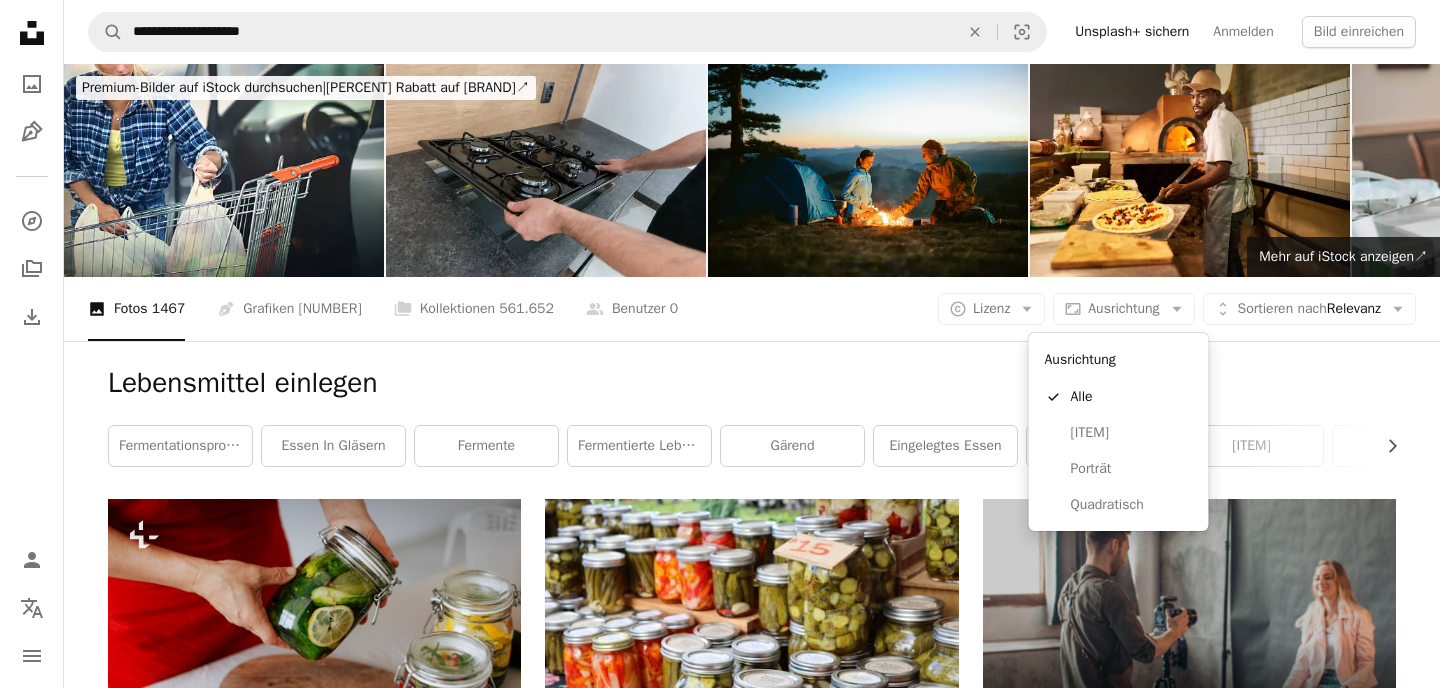 click on "**********" at bounding box center (720, 2177) 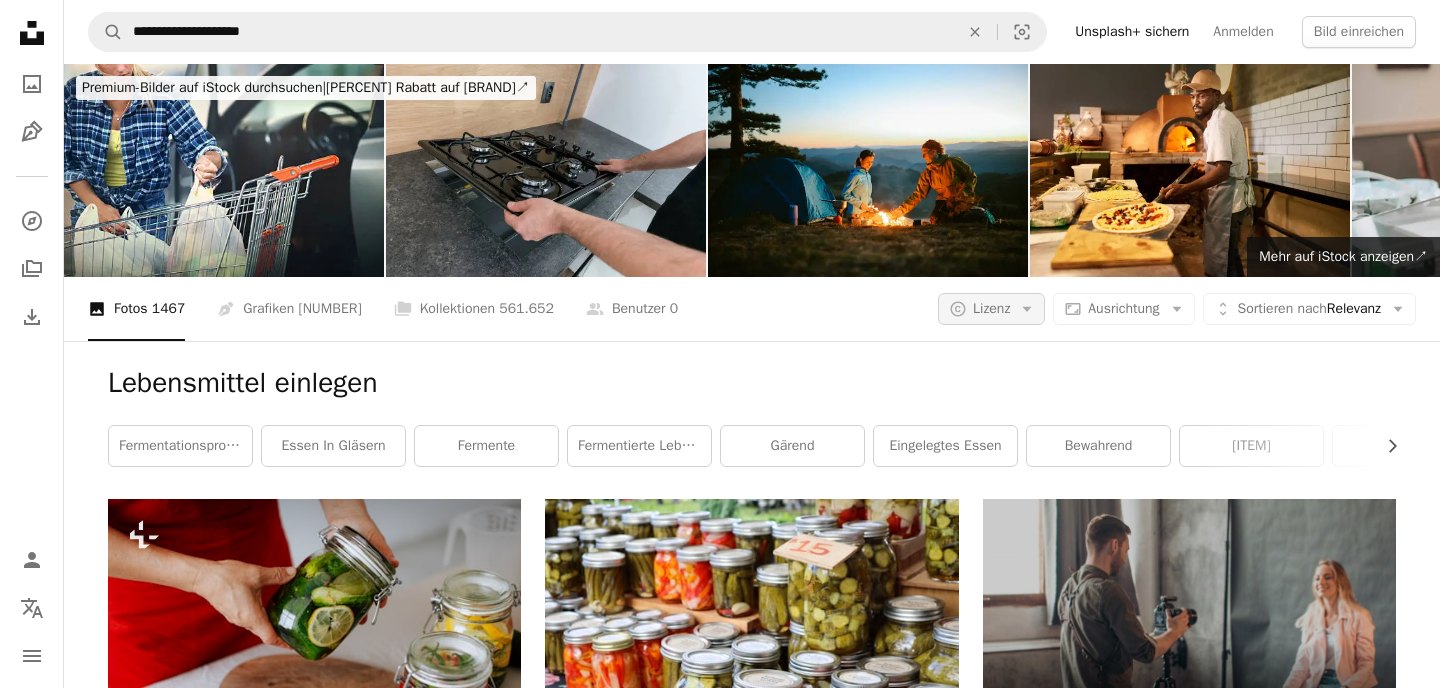 click on "Arrow down" 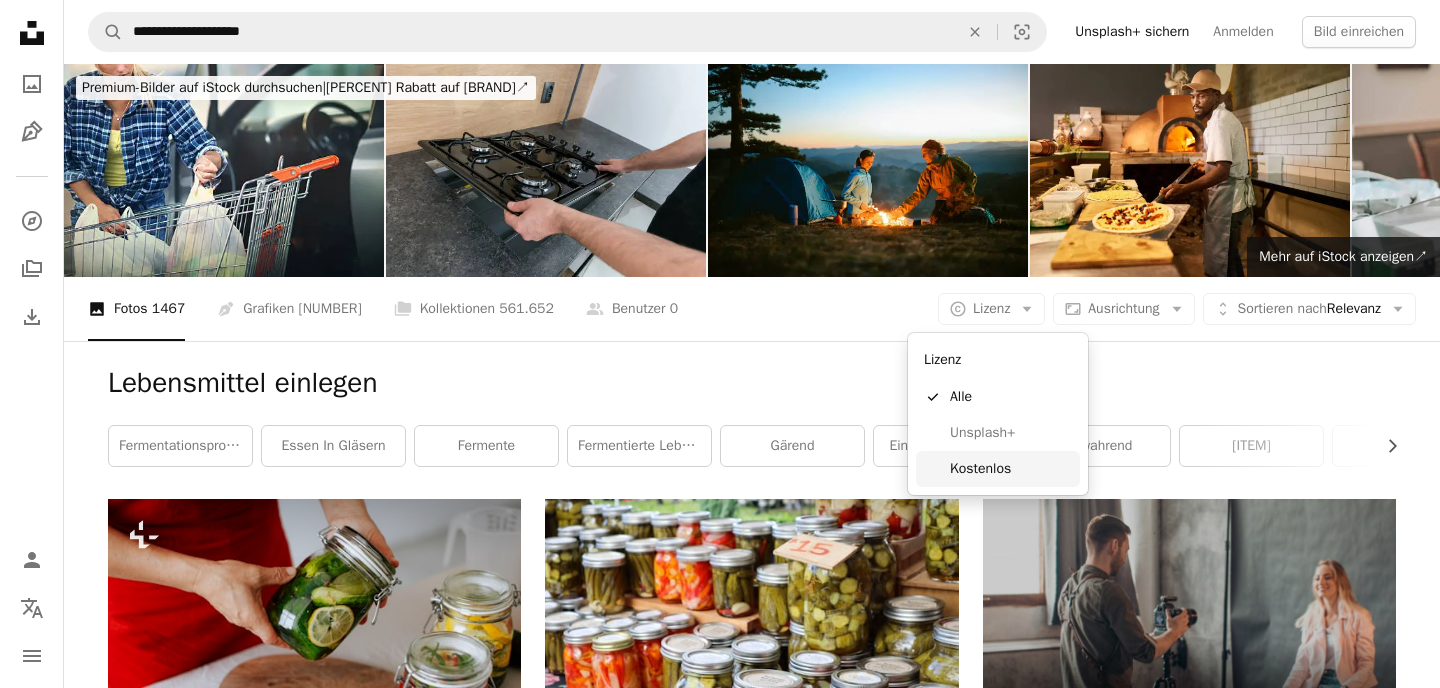 click on "Kostenlos" at bounding box center [998, 469] 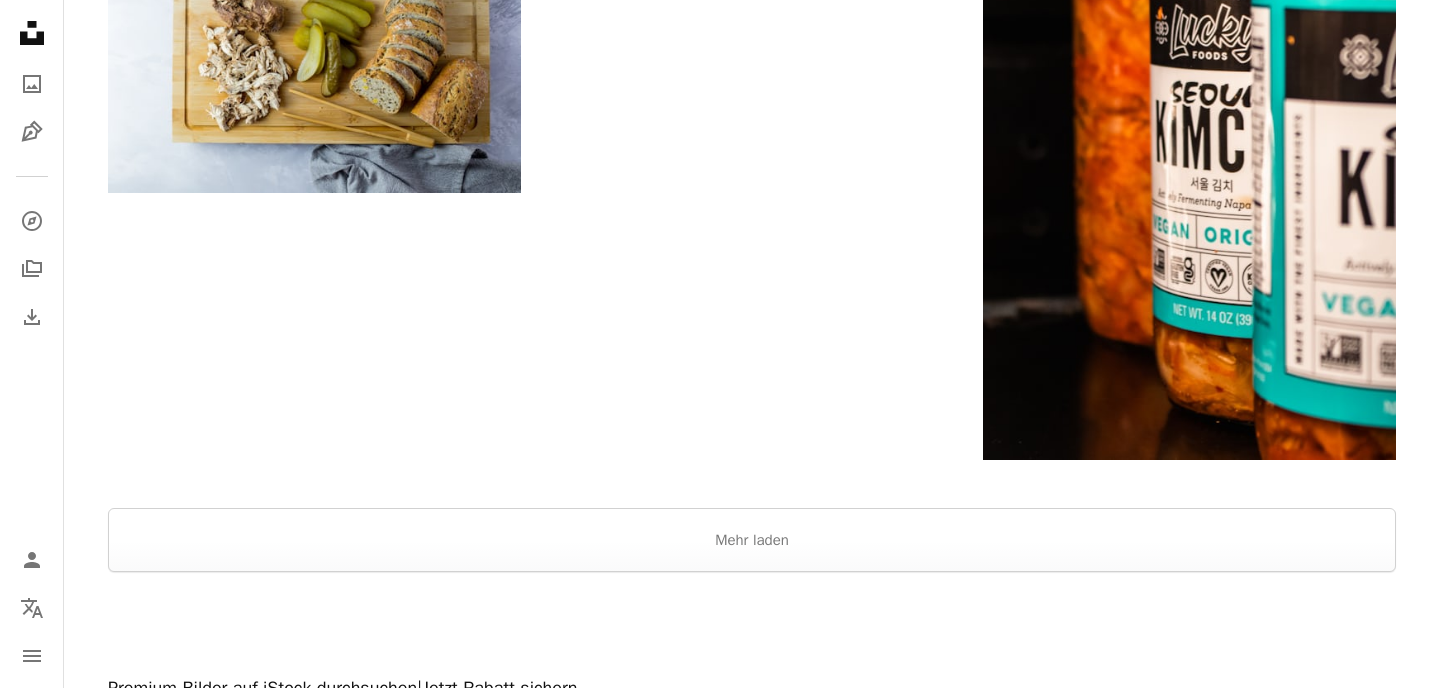 scroll, scrollTop: 3013, scrollLeft: 0, axis: vertical 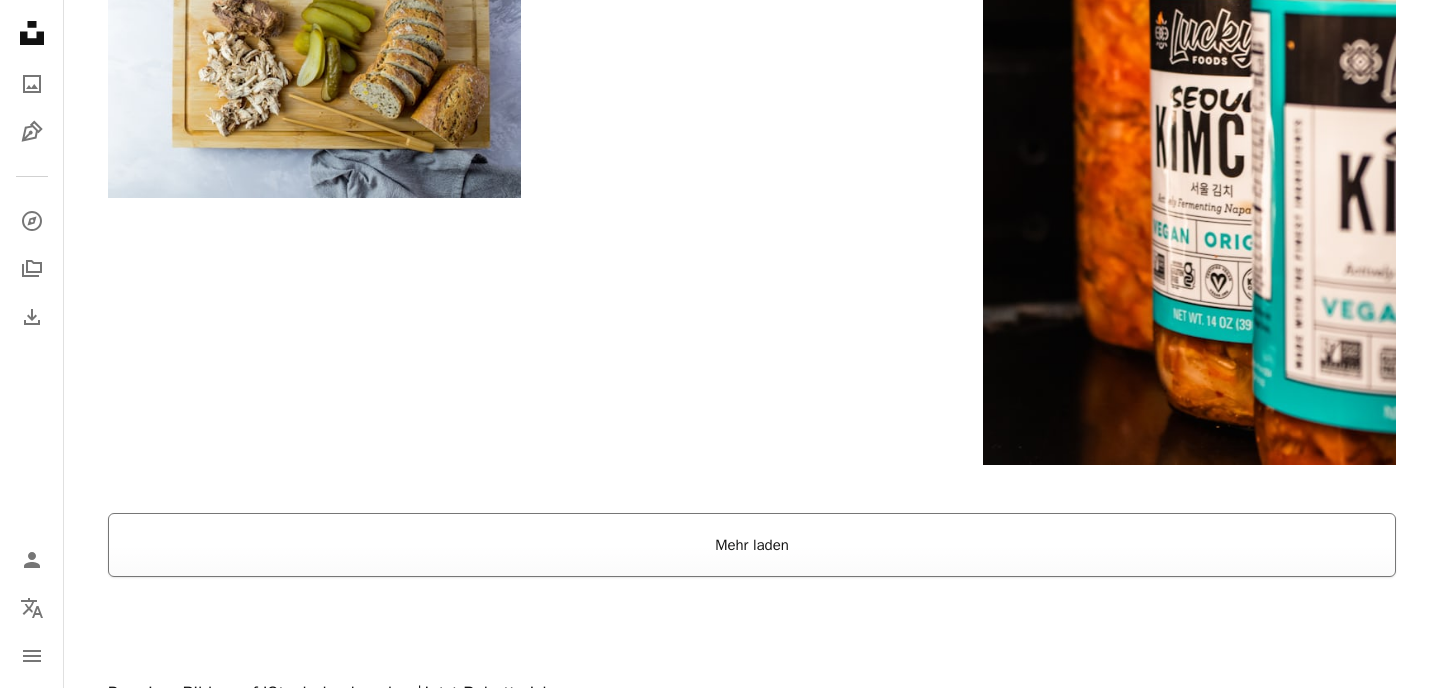 click on "Mehr laden" at bounding box center (752, 545) 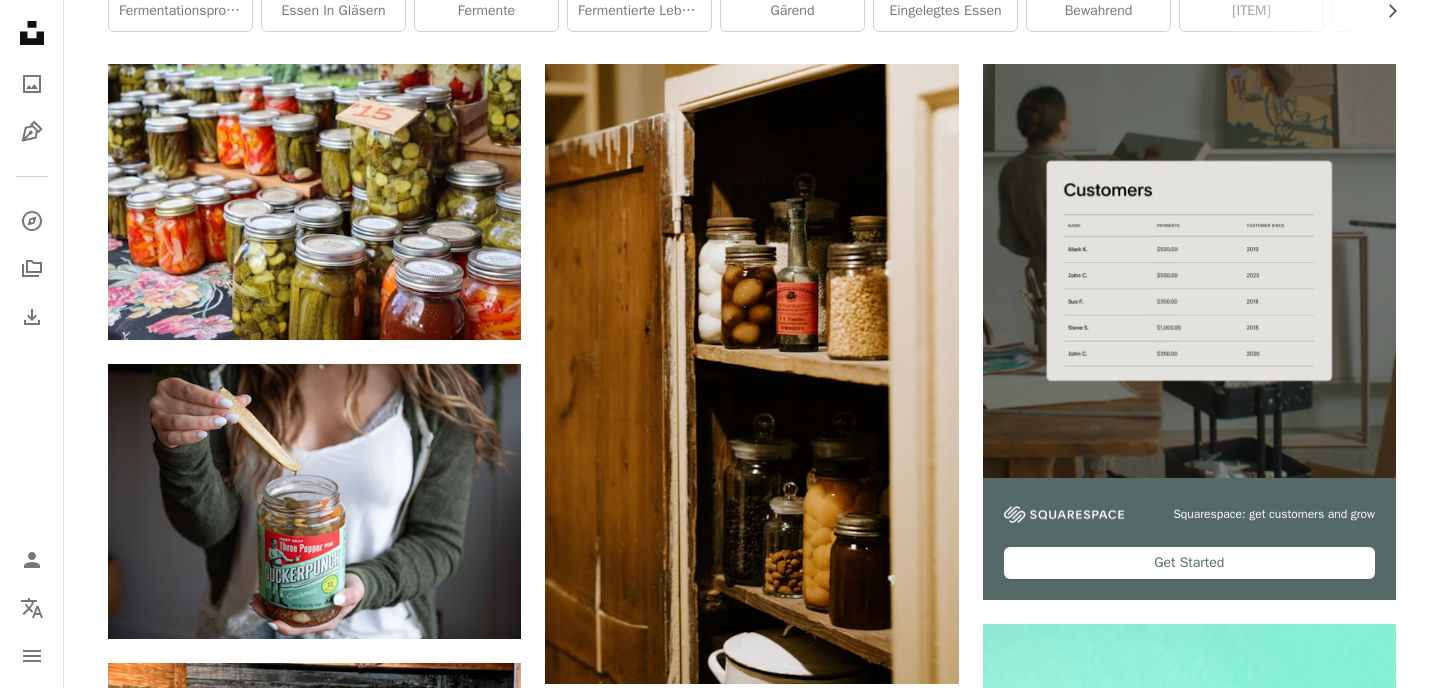scroll, scrollTop: 493, scrollLeft: 0, axis: vertical 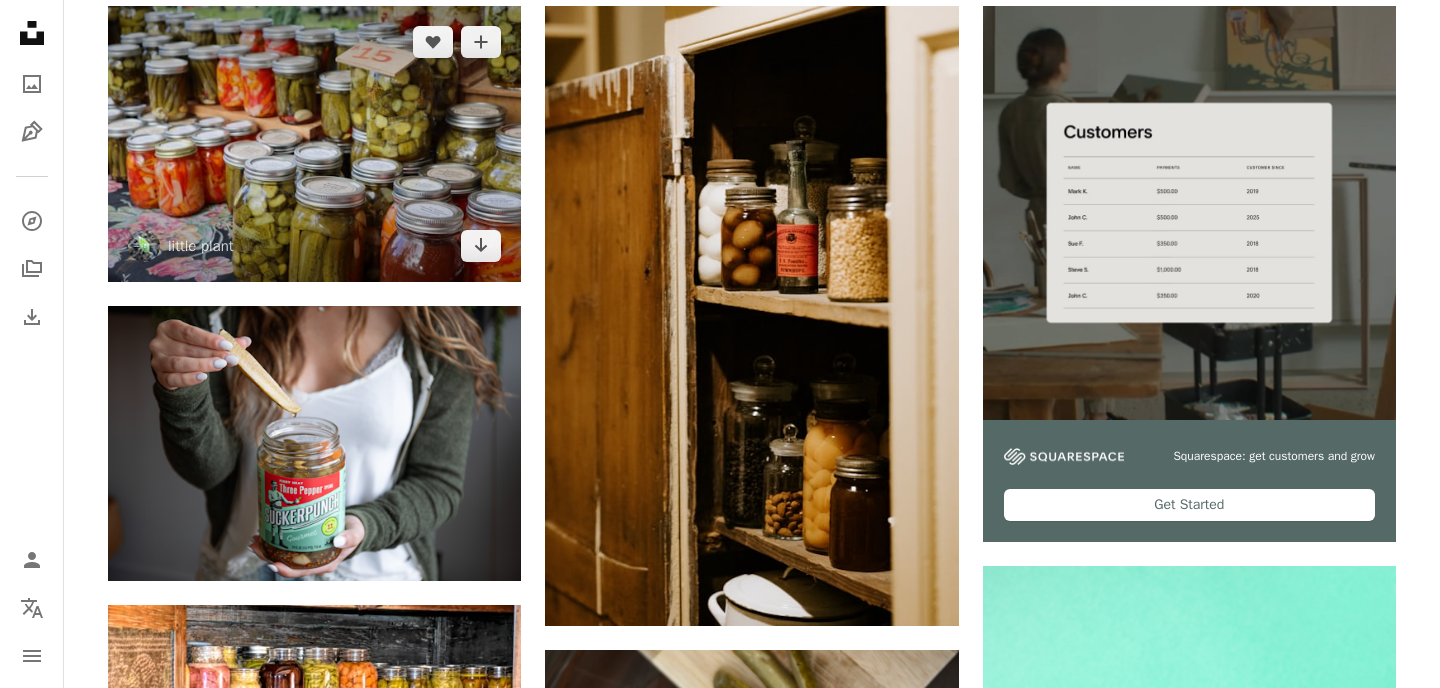 click at bounding box center [314, 143] 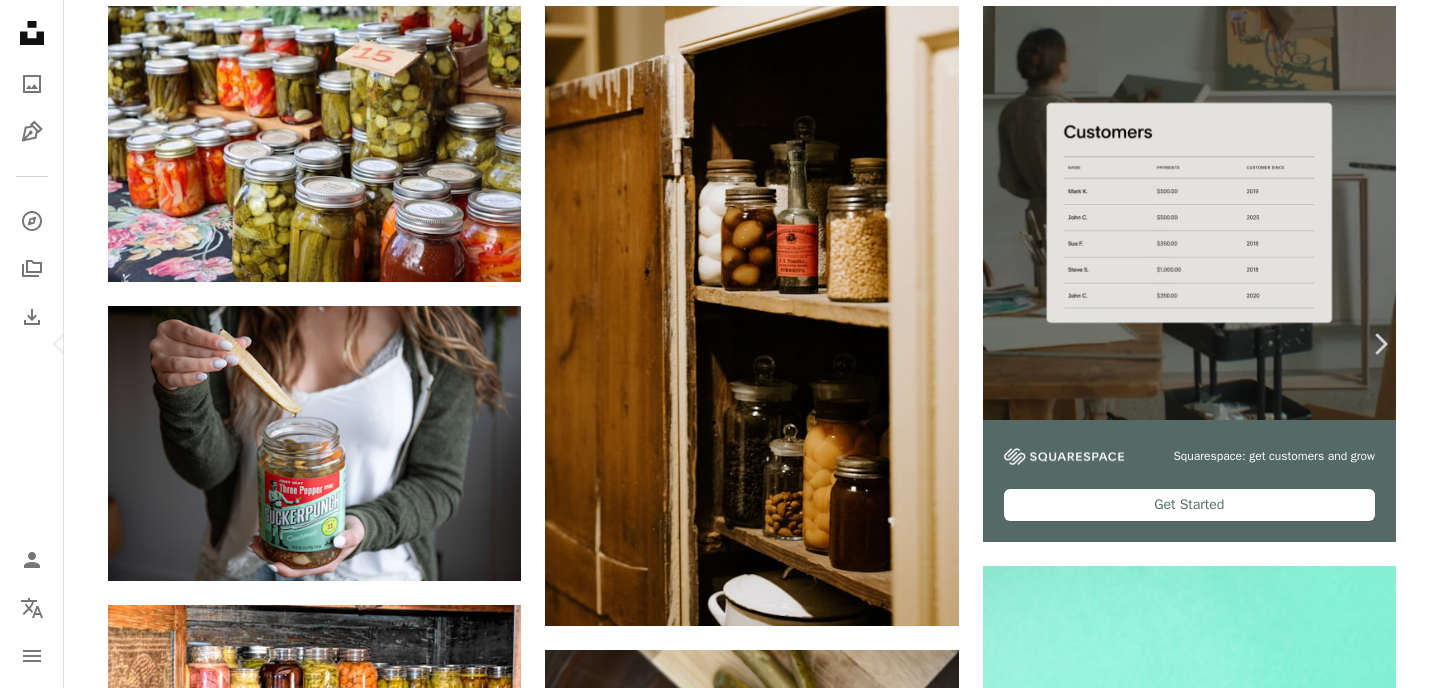 scroll, scrollTop: 133, scrollLeft: 0, axis: vertical 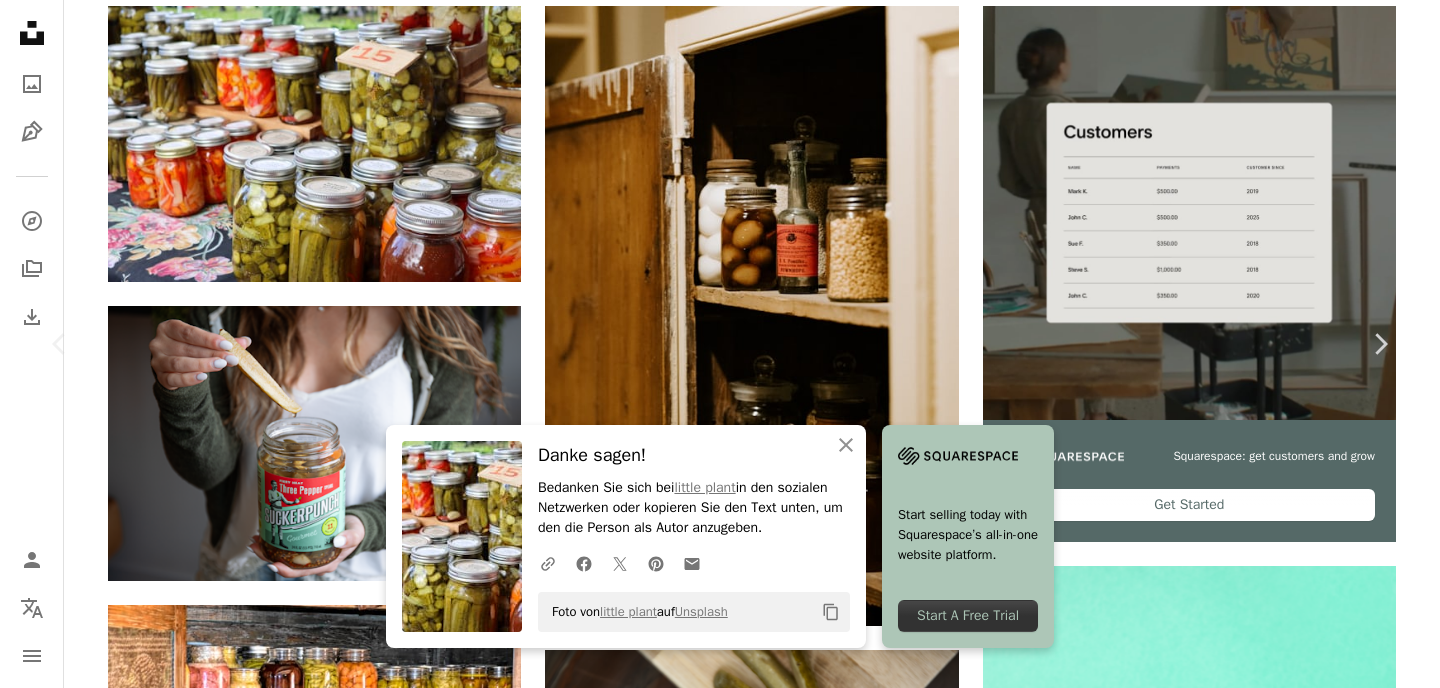 click on "An X shape Chevron left Chevron right An X shape Schließen Danke sagen! Bedanken Sie sich bei little plant in den sozialen Netzwerken oder kopieren Sie den Text unten, um den die Person als Autor anzugeben. A URL sharing icon (chains) Facebook icon X (formerly Twitter) icon Pinterest icon An envelope Foto von little plant auf Unsplash
Copy content Start selling today with Squarespace’s all-in-one website platform. Start A Free Trial little plant little_plant A heart A plus sign Kostenlos herunterladen Chevron down Zoom in Aufrufe 1.984.972 Downloads 14.039 A forward-right arrow Teilen Info icon Info More Actions Calendar outlined Veröffentlicht am 14. Januar 2021 Safety Kostenlos zu verwenden im Rahmen der Unsplash Lizenz Essen Gemüse Gemüse Kultur Container Krug Lebensmittel lokal Kimchi saure Gurken kulturell Lokales Geschäft Einmachglas Kulturelles Essen eingelegtes Gemüse Kulturelle Lebensmittel Eingelegtes Essen Pflanze Text Bier Kostenlose Bilder | Mehr auf iStock anzeigen ↗" at bounding box center (720, 9964) 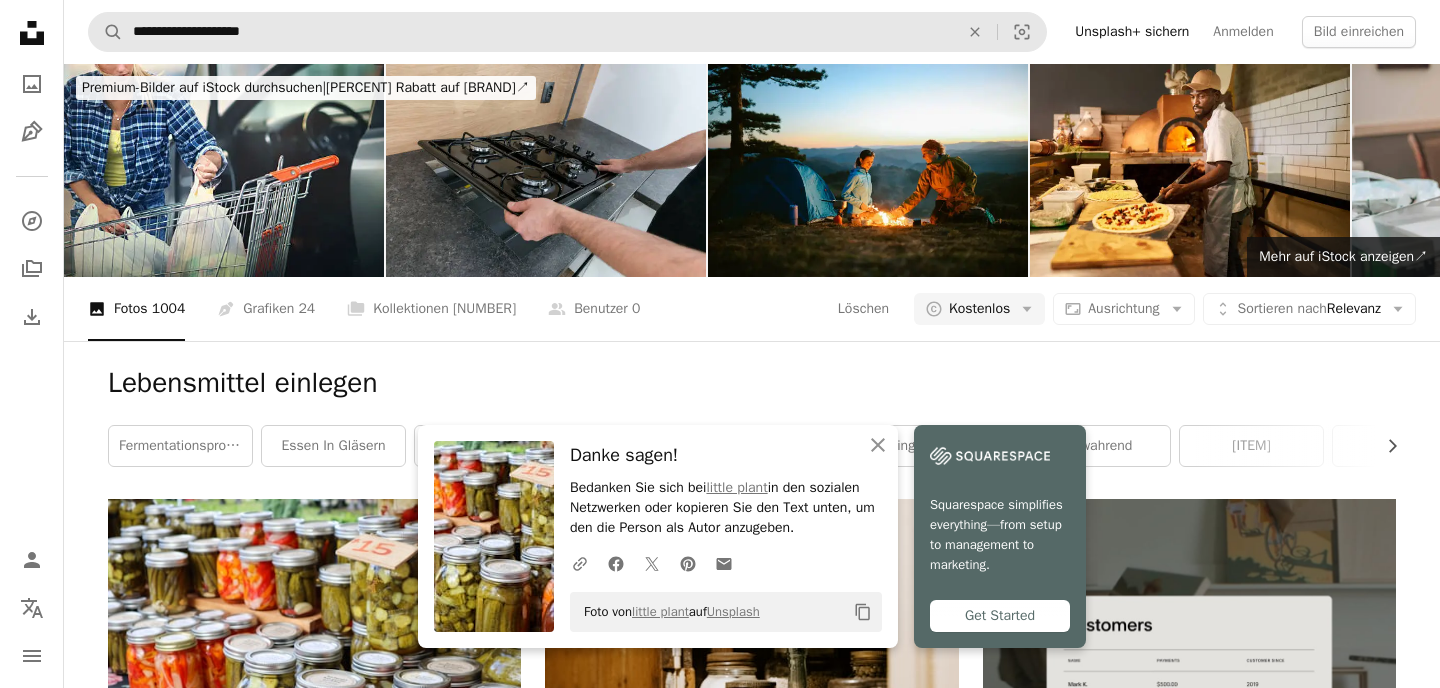 scroll, scrollTop: 0, scrollLeft: 0, axis: both 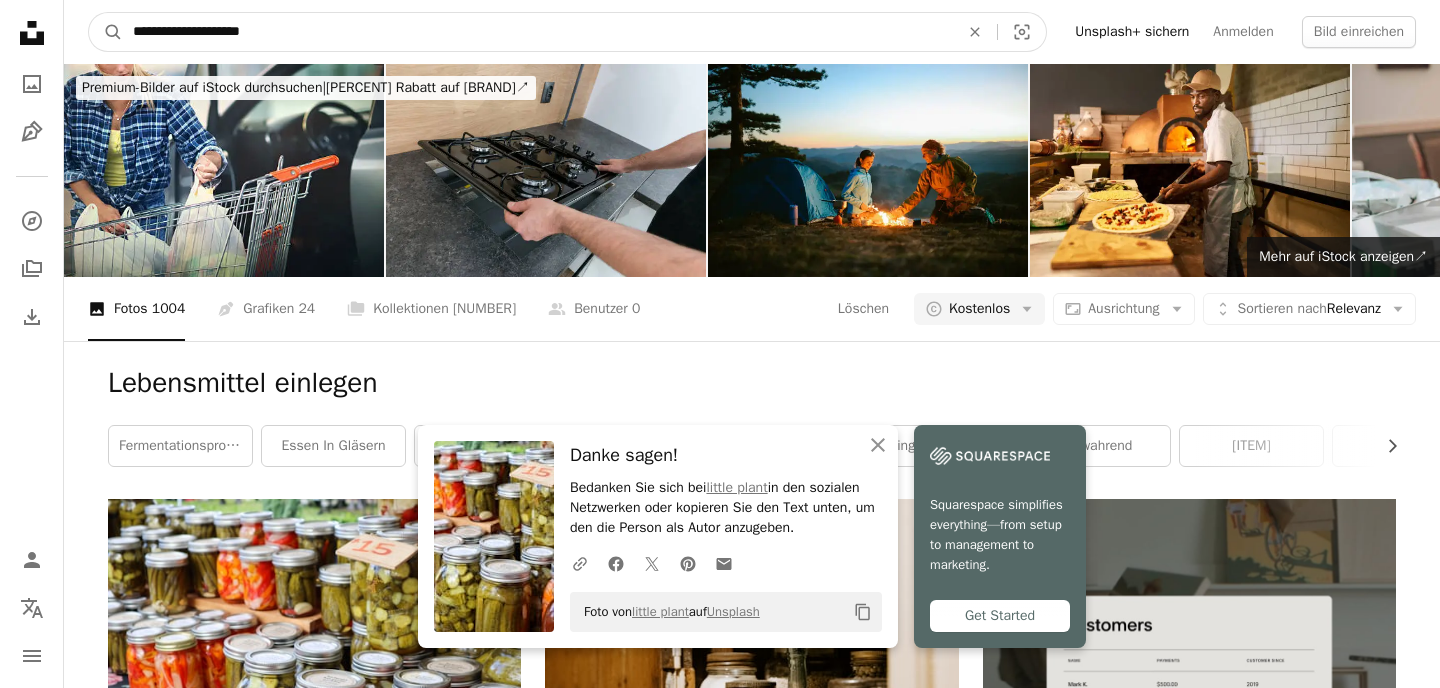 drag, startPoint x: 566, startPoint y: 33, endPoint x: 44, endPoint y: -10, distance: 523.76807 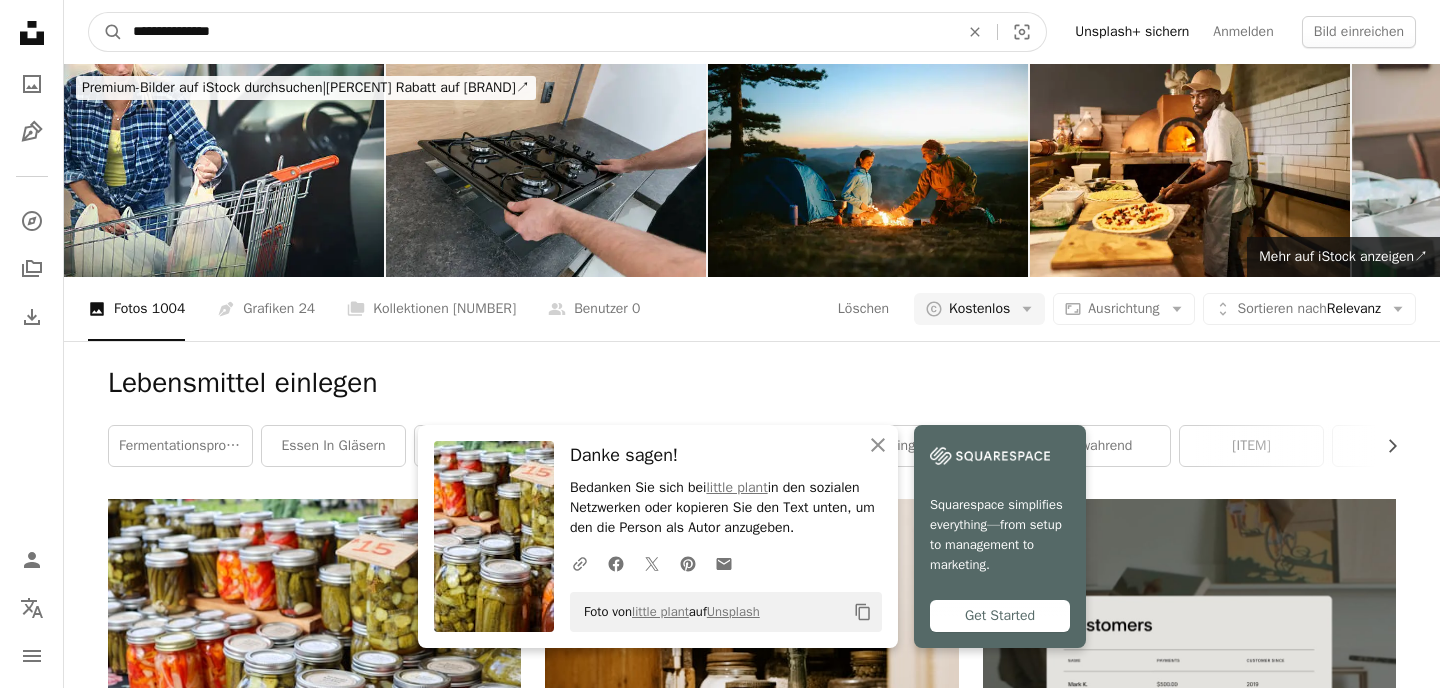 type on "**********" 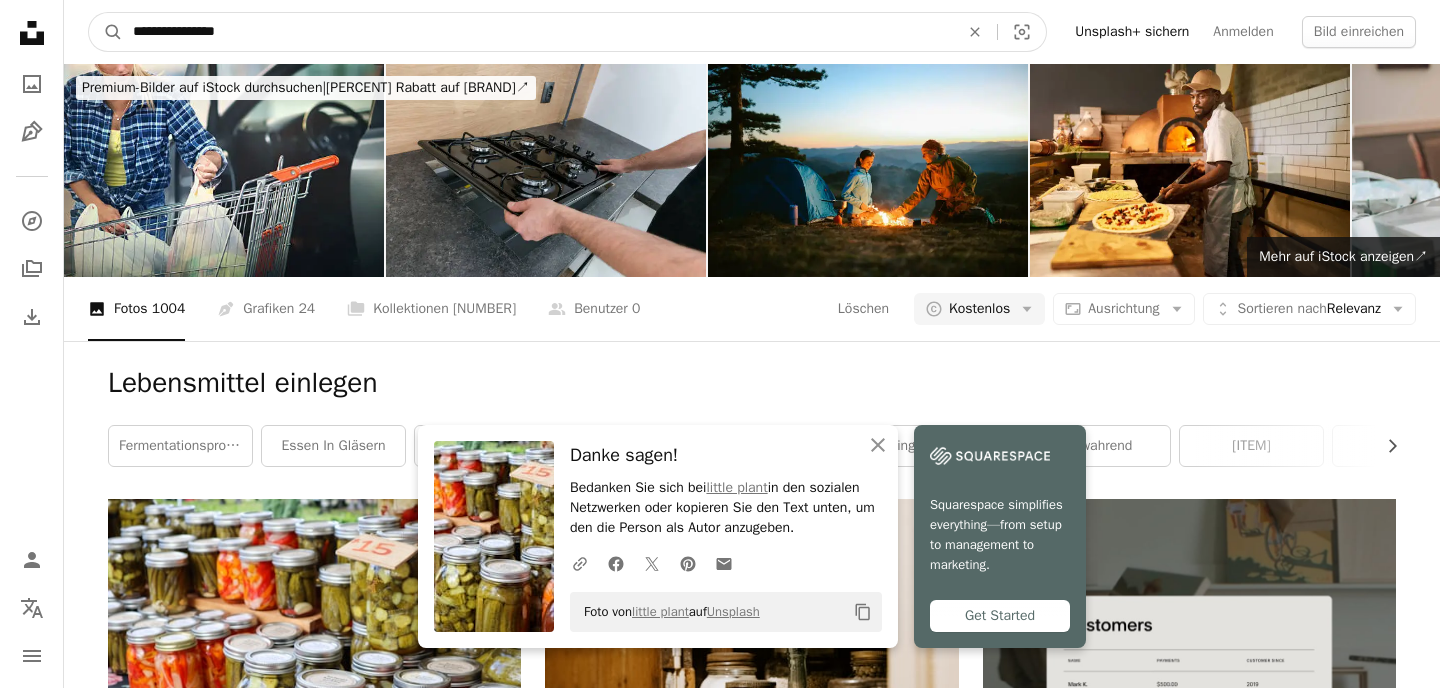 click on "A magnifying glass" at bounding box center (106, 32) 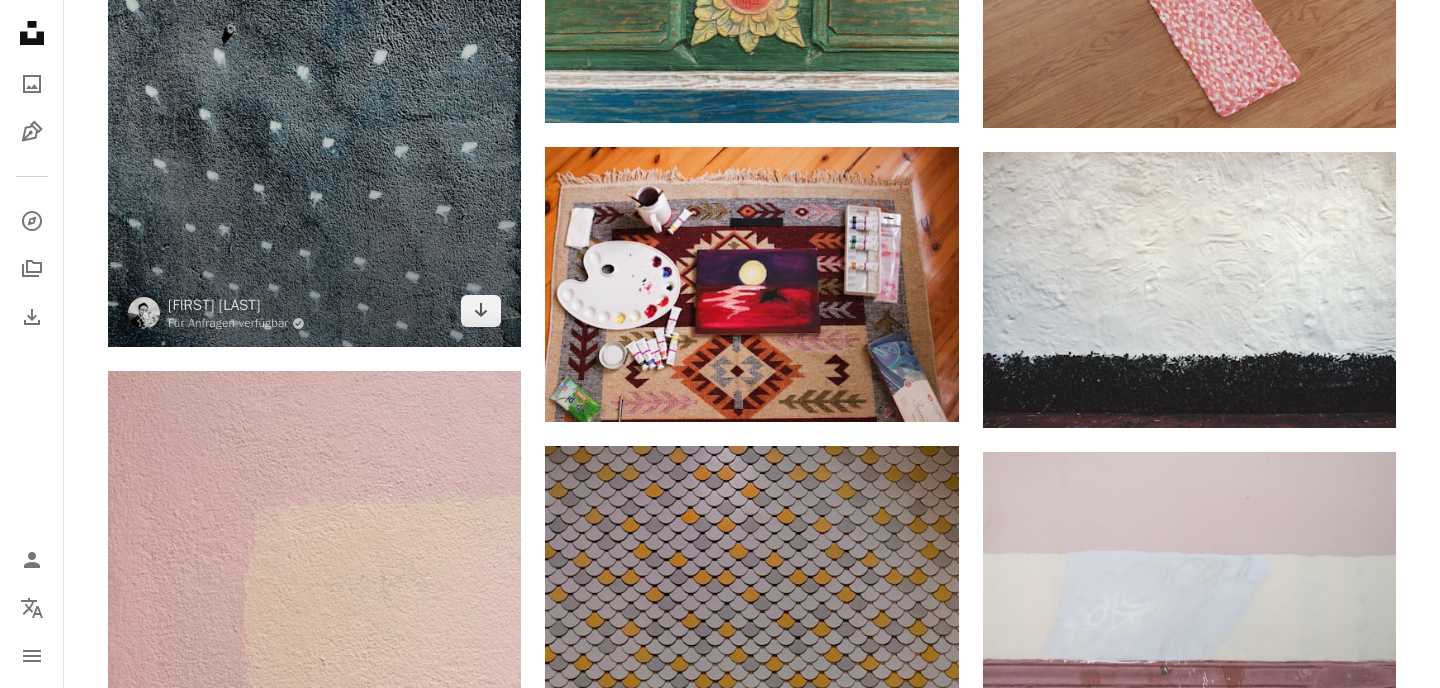 scroll, scrollTop: 2443, scrollLeft: 0, axis: vertical 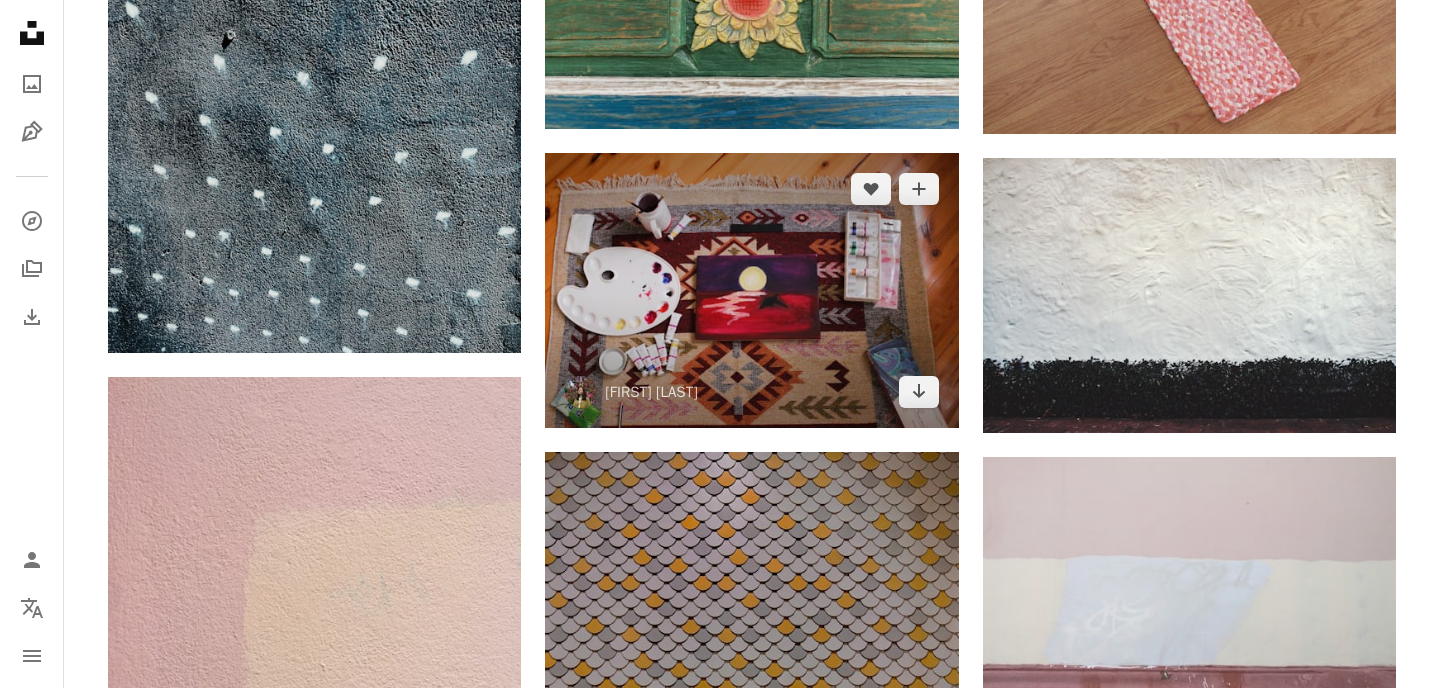 click at bounding box center (751, 290) 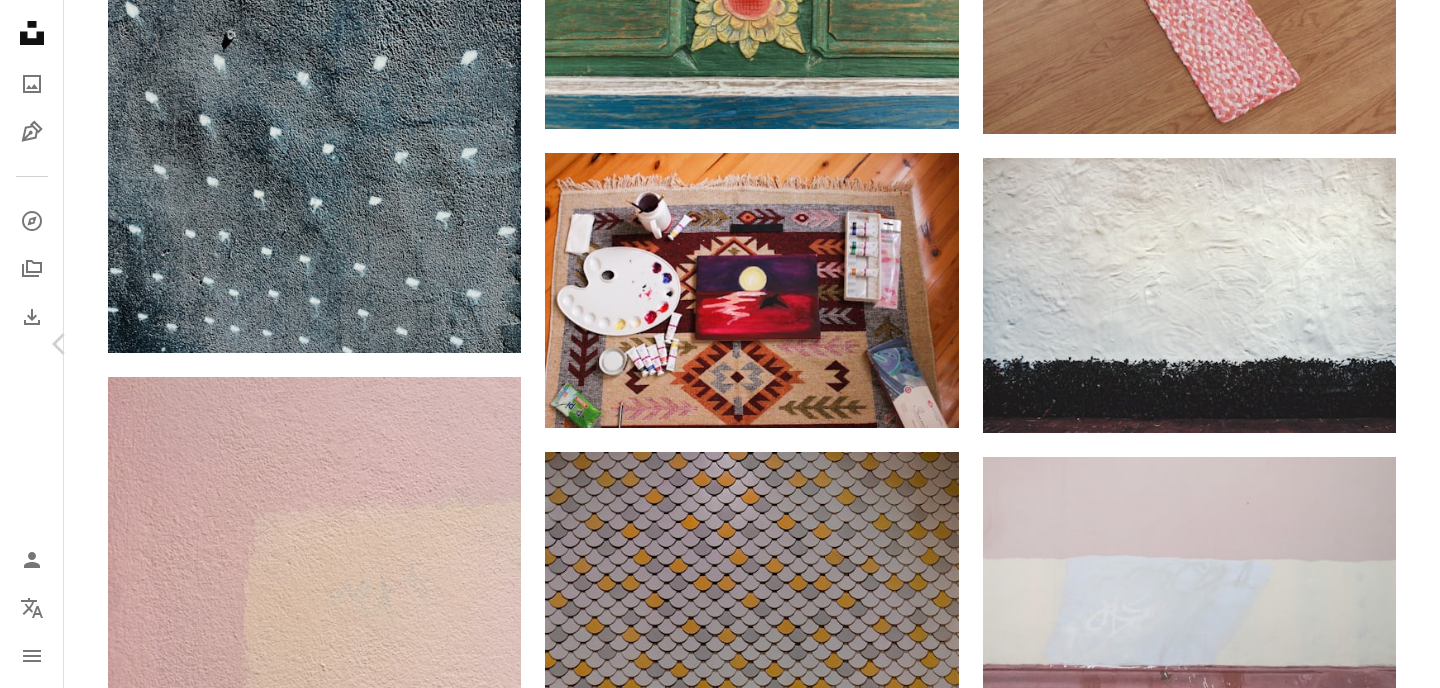 click on "Kostenlos herunterladen" at bounding box center (1159, 3640) 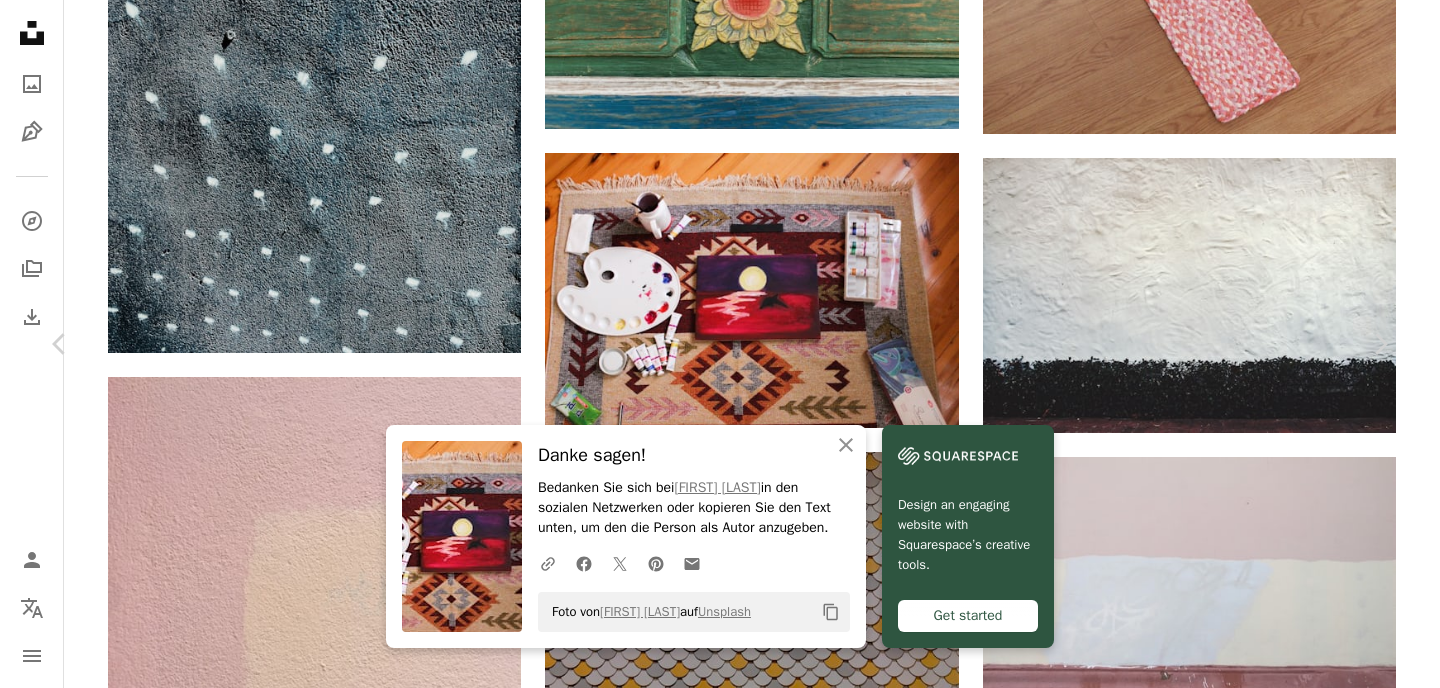 click on "An X shape Chevron left Chevron right An X shape Schließen Danke sagen! Bedanken Sie sich bei  Mahsati Jalilli  in den sozialen Netzwerken oder kopieren Sie den Text unten, um den die Person als Autor anzugeben. A URL sharing icon (chains) Facebook icon X (formerly Twitter) icon Pinterest icon An envelope Foto von  Mahsati Jalilli  auf  Unsplash
Copy content Design an engaging website with Squarespace’s creative tools. Get started Mahsati Jalilli mehseticelilli A heart A plus sign Kostenlos herunterladen Chevron down Zoom in Aufrufe 6.144 Downloads 39 A forward-right arrow Teilen Info icon Info More Actions A map marker [CITY], [COUNTRY] Calendar outlined Veröffentlicht am  26. April 2025 Camera Canon, EOS 600D Safety Kostenlos zu verwenden im Rahmen der  Unsplash Lizenz Kunst Meer Nacht Sonne Inspiration Leben malen Delfin Farben Kanon Acrylfarbe färben [CITY] [COUNTRY] Creative Commons-Bilder Ähnliche Premium-Bilder auf iStock durchsuchen  |  20 % Rabatt mit Aktionscode UNSPLASH20  ↗ Für" at bounding box center [720, 3937] 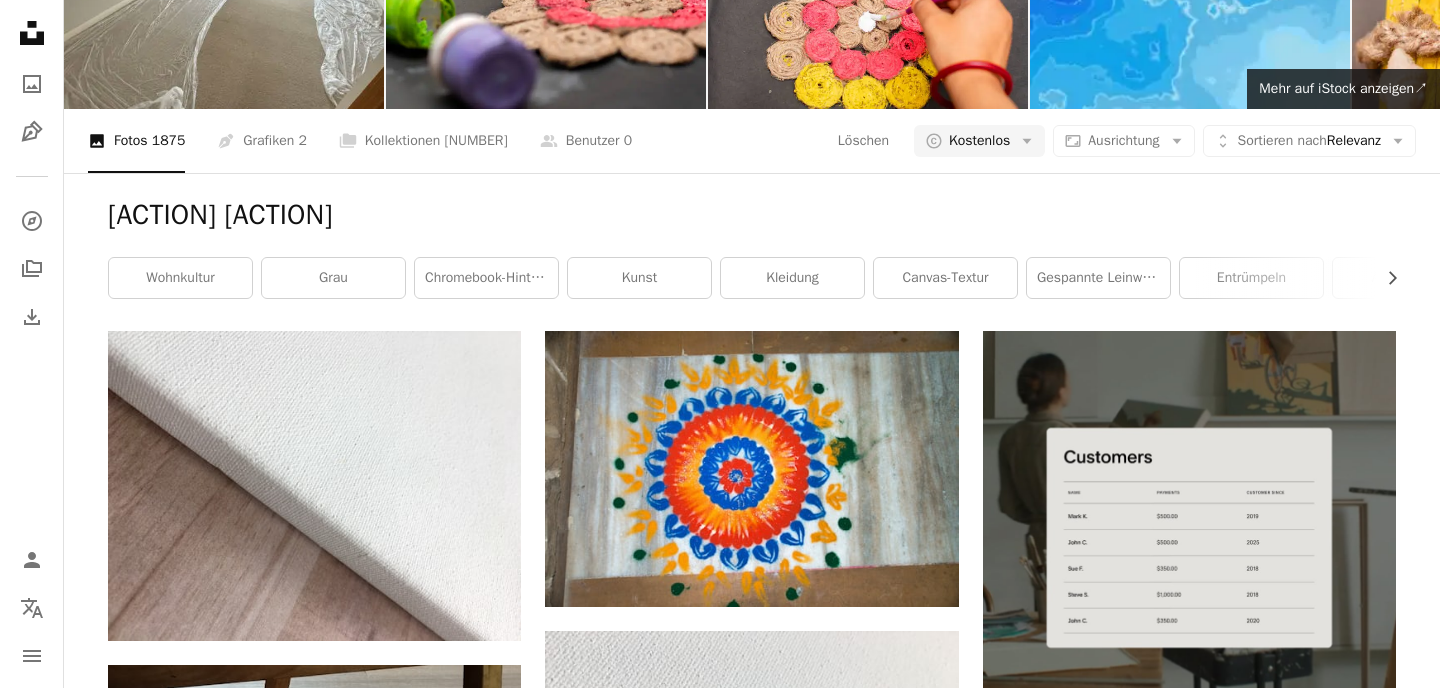 scroll, scrollTop: 193, scrollLeft: 0, axis: vertical 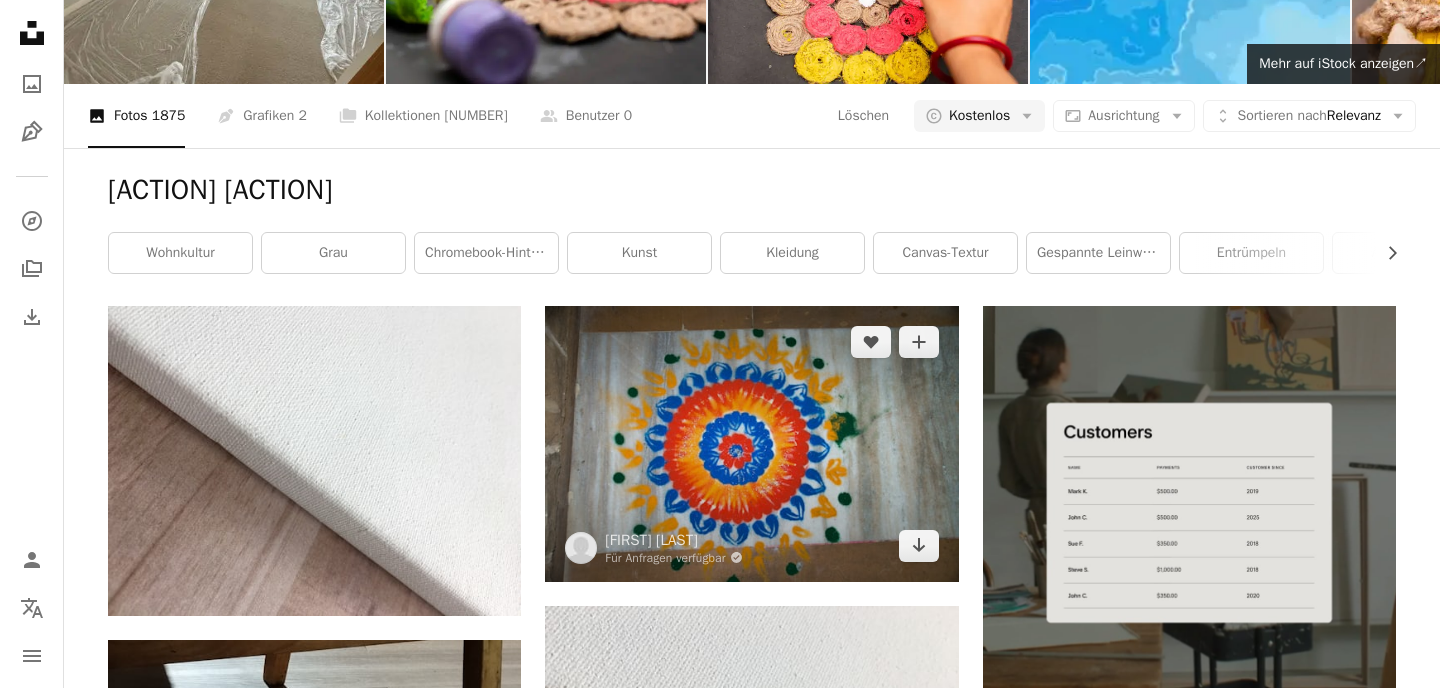 click at bounding box center [751, 443] 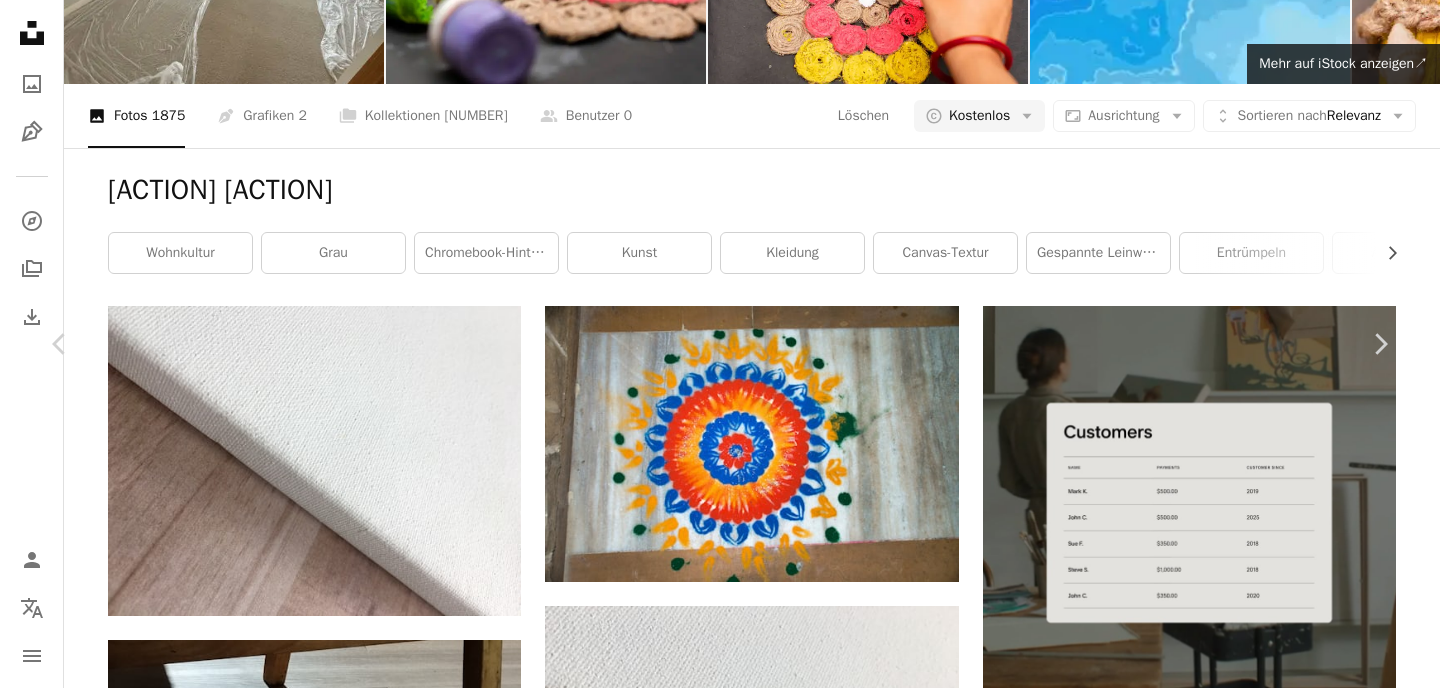 click on "Kostenlos herunterladen" at bounding box center (1159, 28089) 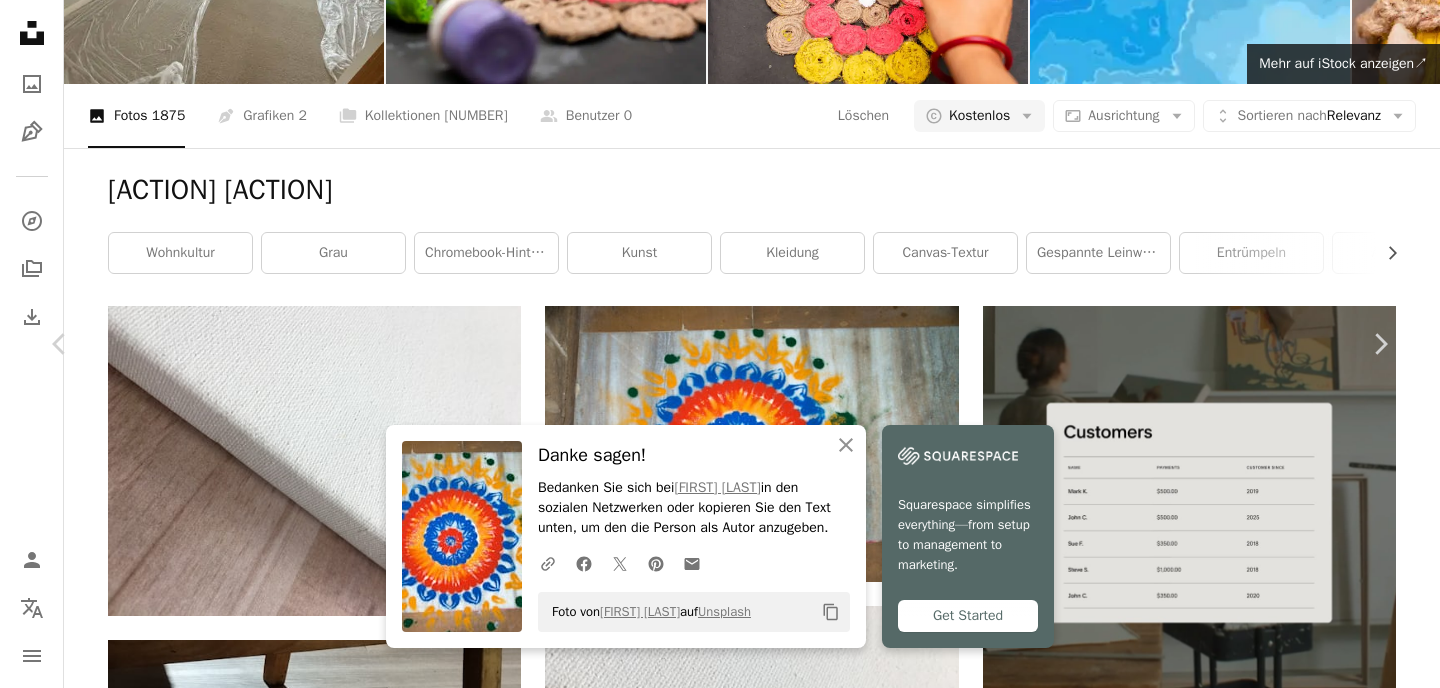 click on "An X shape Chevron left Chevron right An X shape Schließen Danke sagen! Bedanken Sie sich bei  Rosario Fernandes  in den sozialen Netzwerken oder kopieren Sie den Text unten, um den die Person als Autor anzugeben. A URL sharing icon (chains) Facebook icon X (formerly Twitter) icon Pinterest icon An envelope Foto von  Rosario Fernandes  auf  Unsplash
Copy content Squarespace simplifies everything—from setup to management to marketing. Get Started Rosario Fernandes Für Anfragen verfügbar A checkmark inside of a circle A heart A plus sign Kostenlos herunterladen Chevron down Zoom in Aufrufe 2.156 Downloads 9 A forward-right arrow Teilen Info icon Info More Actions Calendar outlined Veröffentlicht am  12. Juli 2024 Camera SONY, SLT-A58 Safety Kostenlos zu verwenden im Rahmen der  Unsplash Lizenz Kunst Wohnkultur Tafel Ähnliche Premium-Bilder auf iStock durchsuchen  |  20 % Rabatt mit Aktionscode UNSPLASH20 Mehr auf iStock anzeigen  ↗ Ähnliche Bilder A heart A plus sign Rosario Fernandes A heart" at bounding box center [720, 28386] 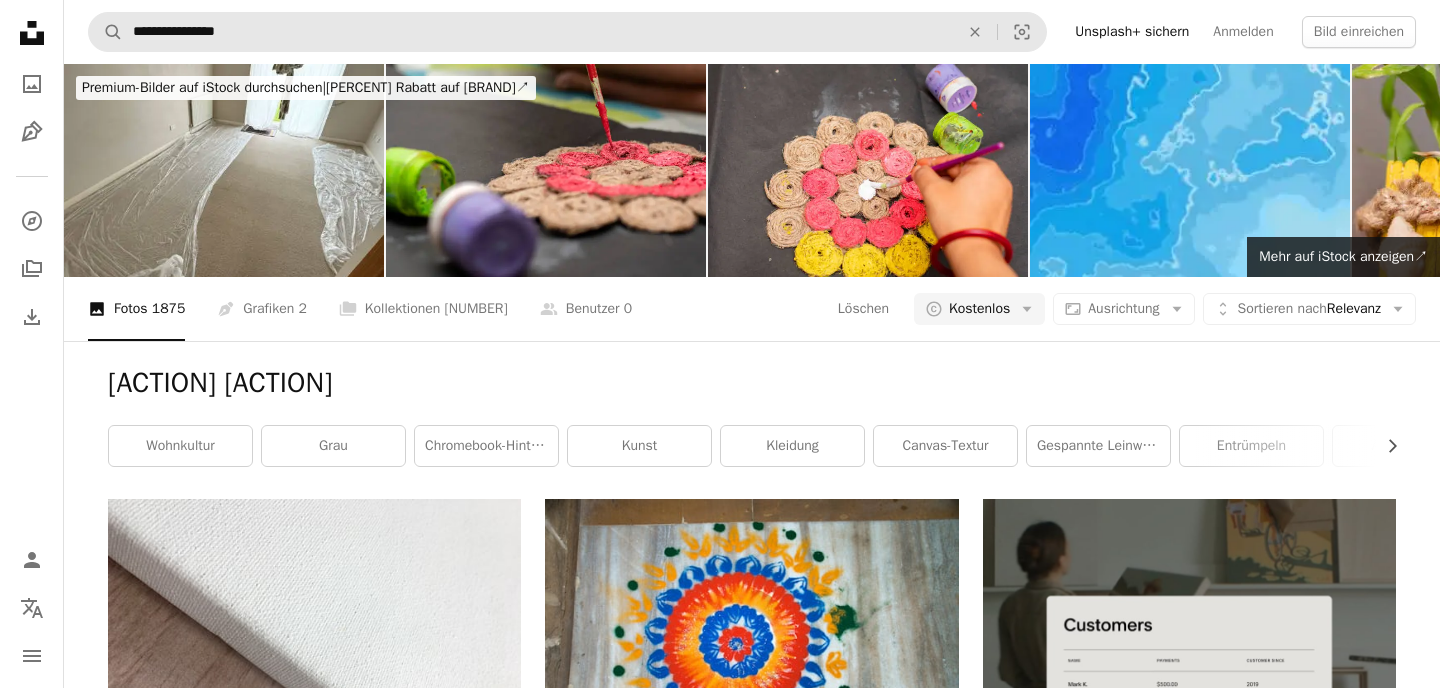 scroll, scrollTop: 0, scrollLeft: 0, axis: both 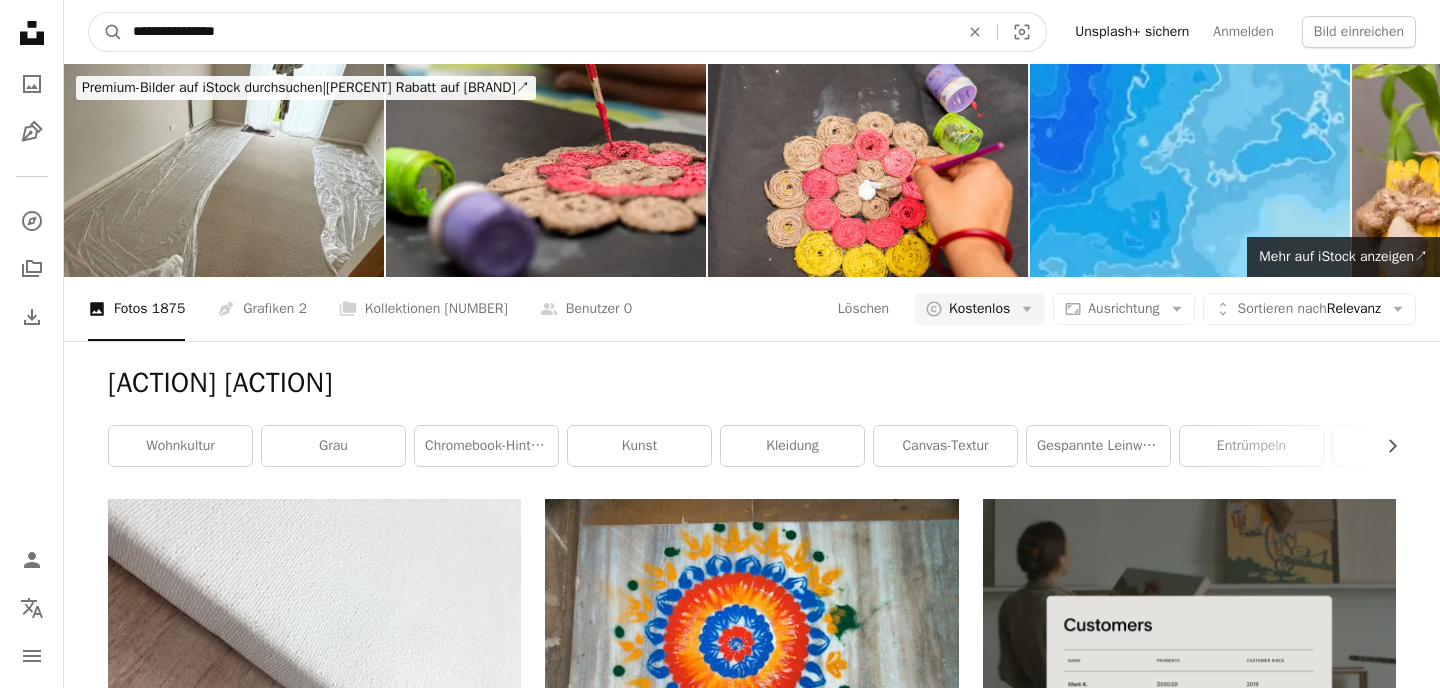 drag, startPoint x: 291, startPoint y: 33, endPoint x: 229, endPoint y: 32, distance: 62.008064 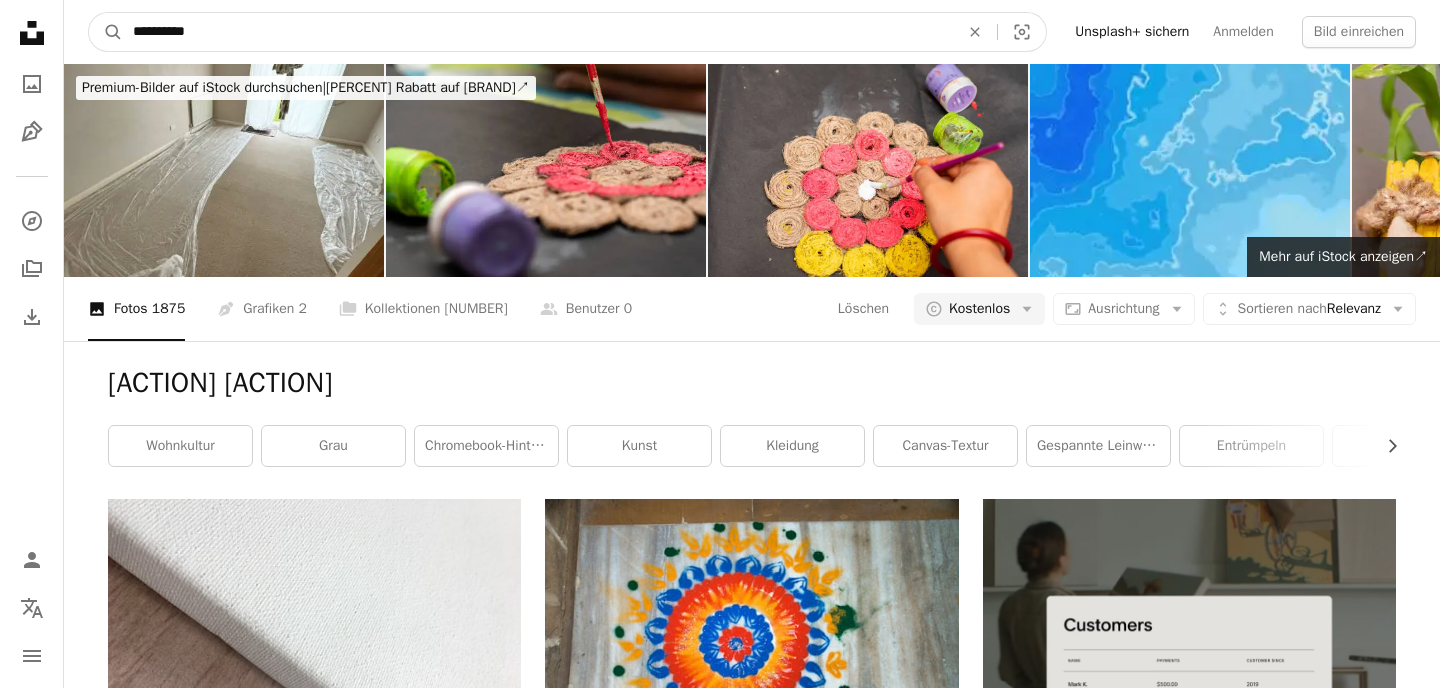 type on "********" 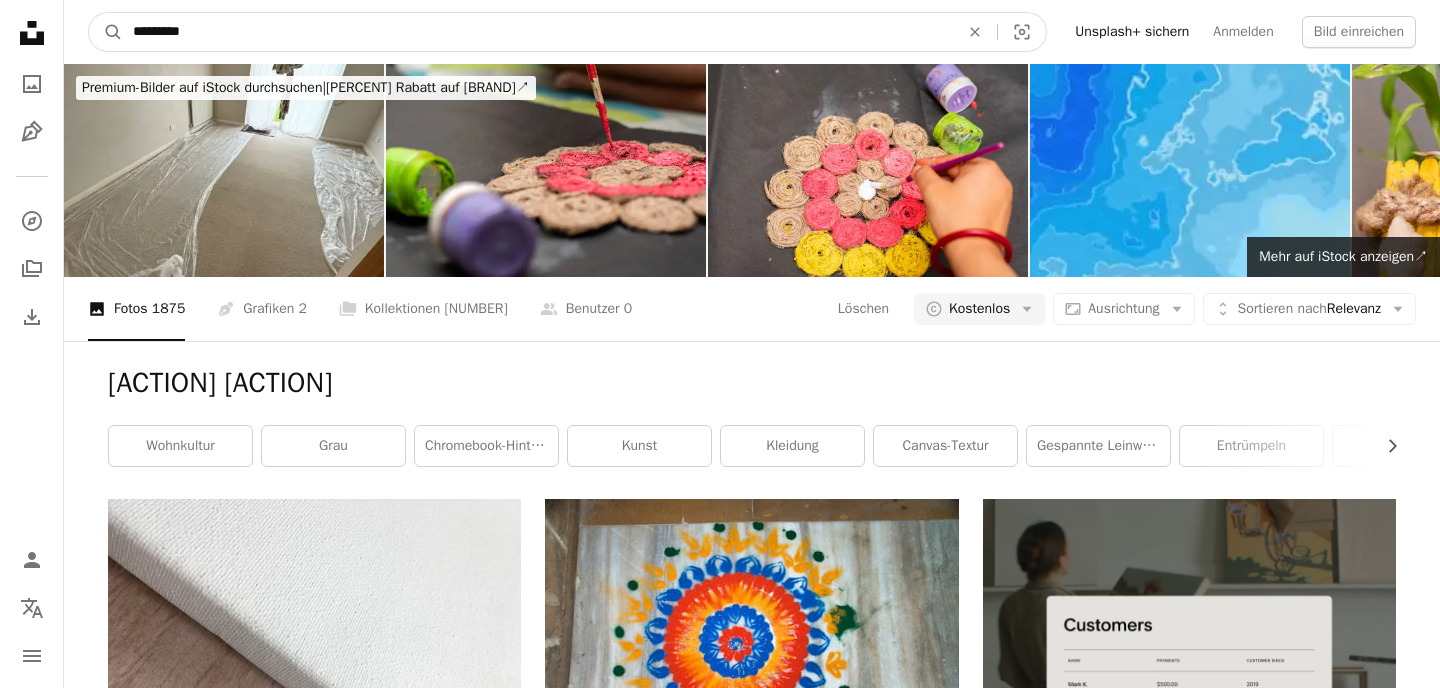 click on "A magnifying glass" at bounding box center (106, 32) 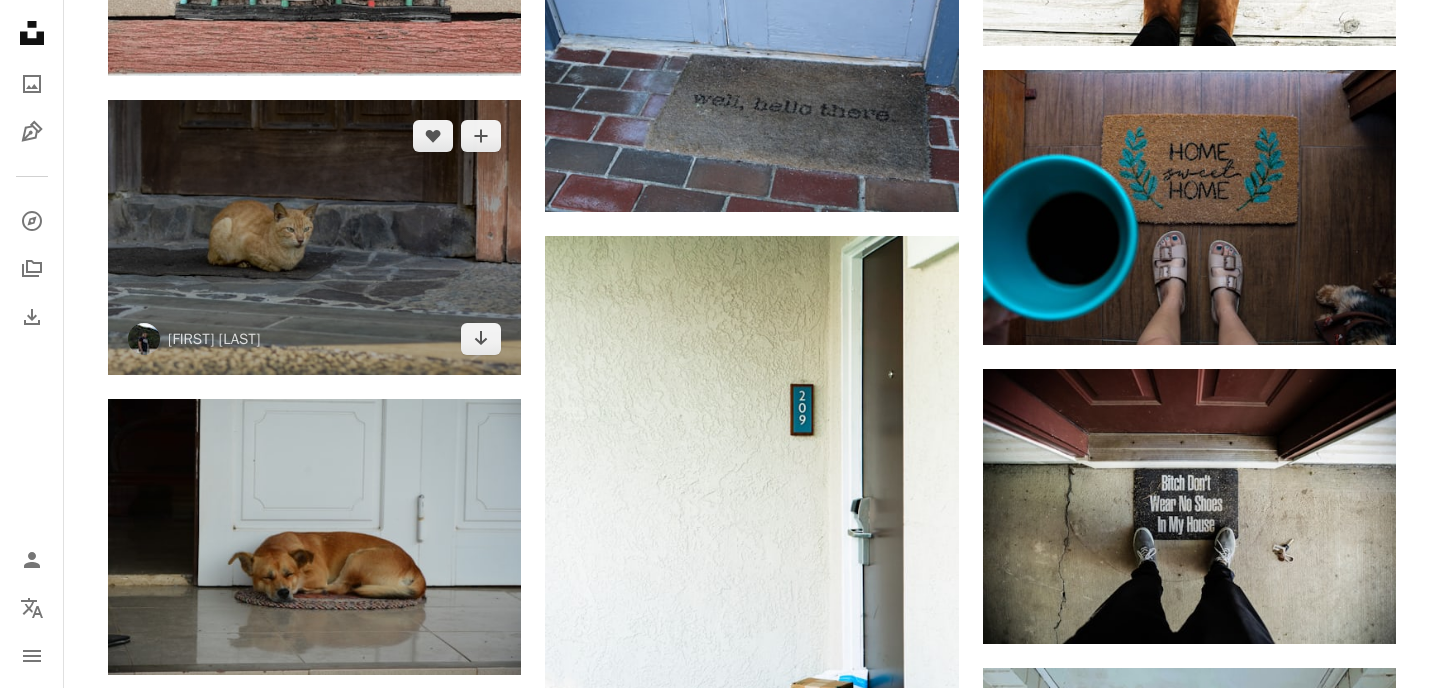 scroll, scrollTop: 1914, scrollLeft: 0, axis: vertical 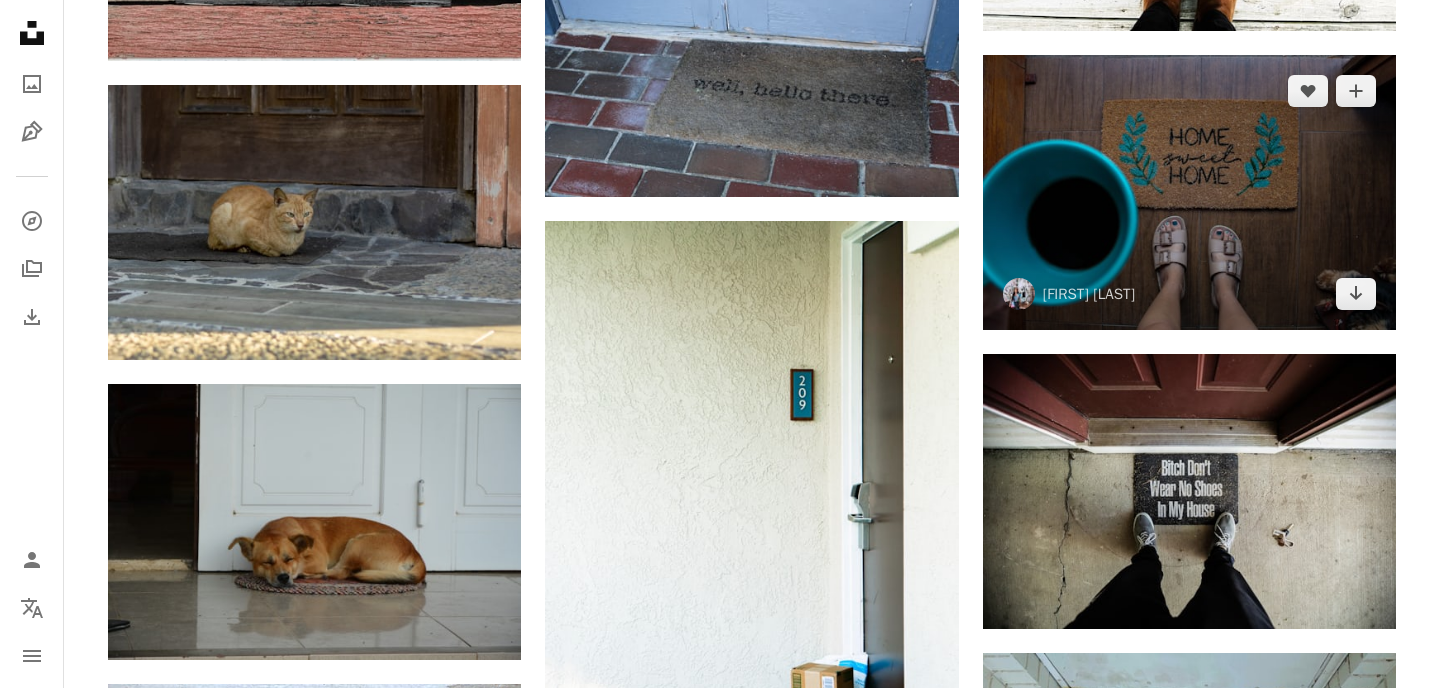 click at bounding box center [1189, 192] 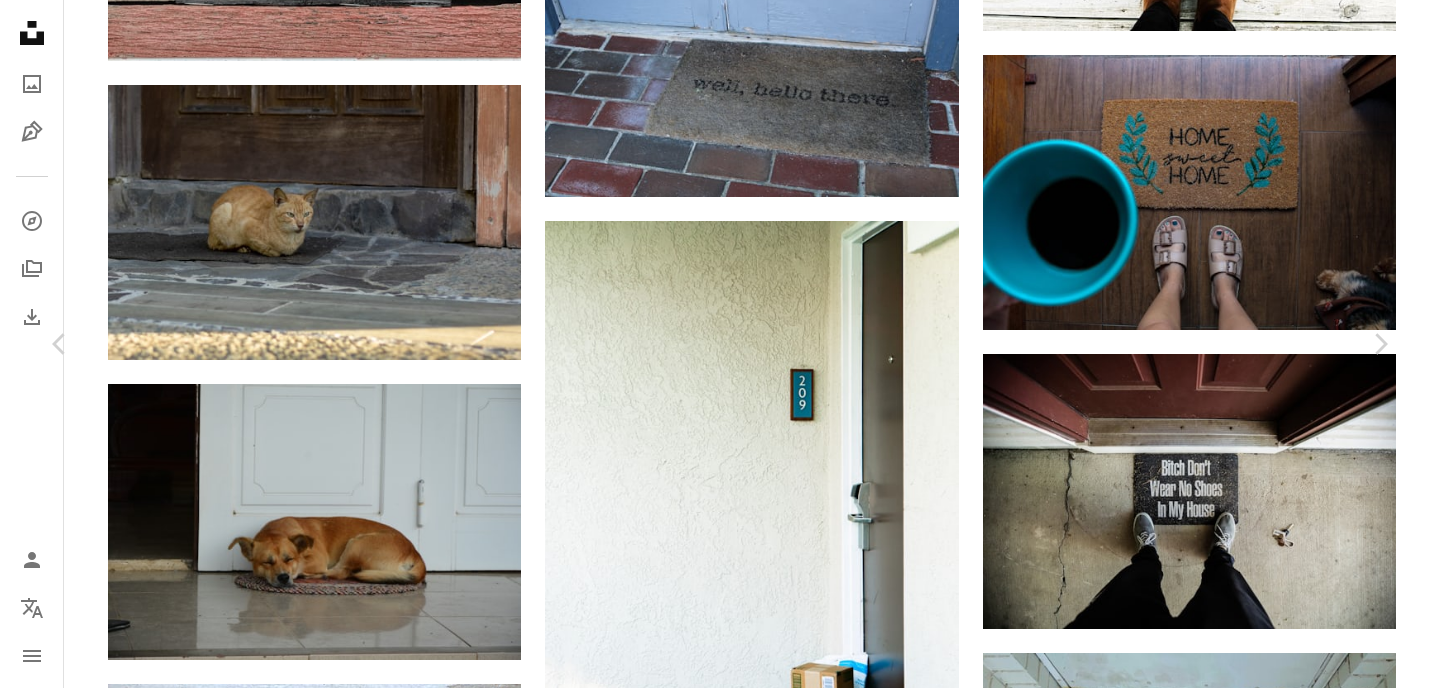 click on "Kostenlos herunterladen" at bounding box center [1159, 2653] 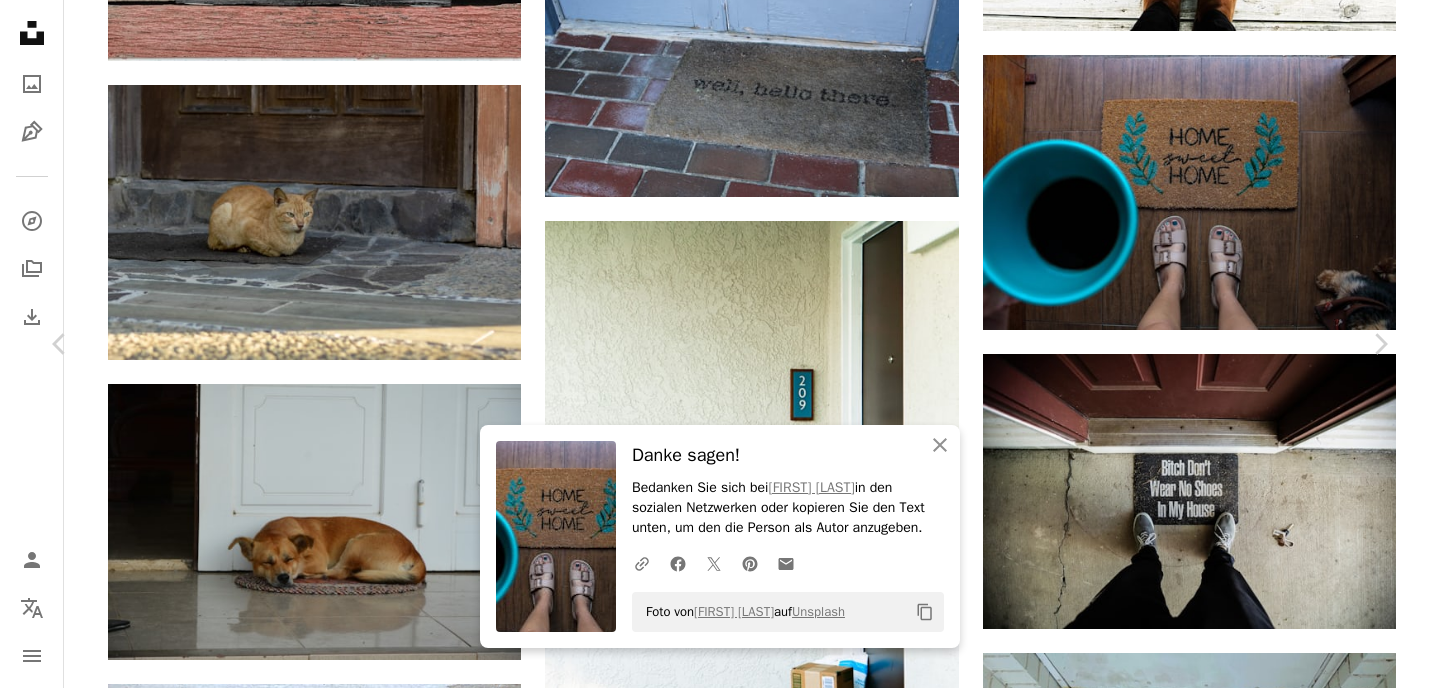 click on "A heart A plus sign [FIRST] [LAST] Für Anfragen verfügbar A checkmark inside of a circle A heart A heart" at bounding box center [720, 2950] 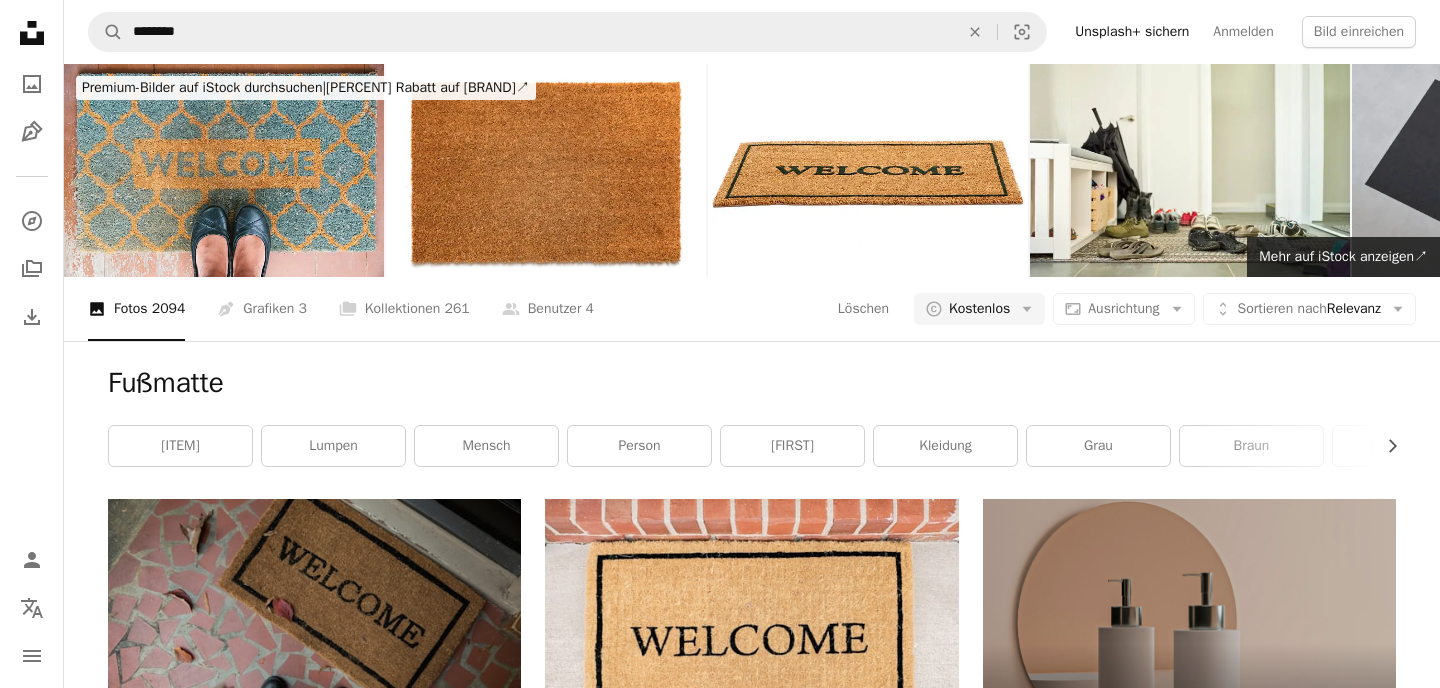 scroll, scrollTop: 0, scrollLeft: 0, axis: both 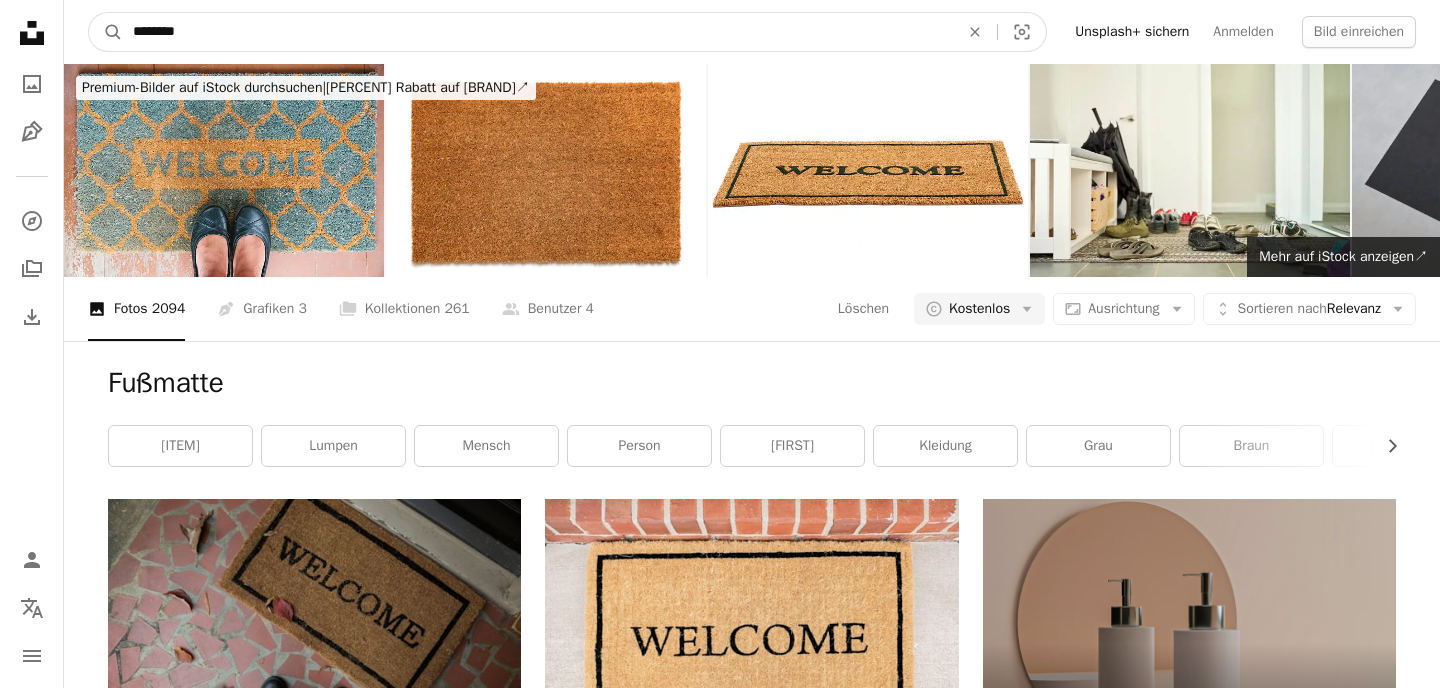 drag, startPoint x: 287, startPoint y: 26, endPoint x: 62, endPoint y: 18, distance: 225.14218 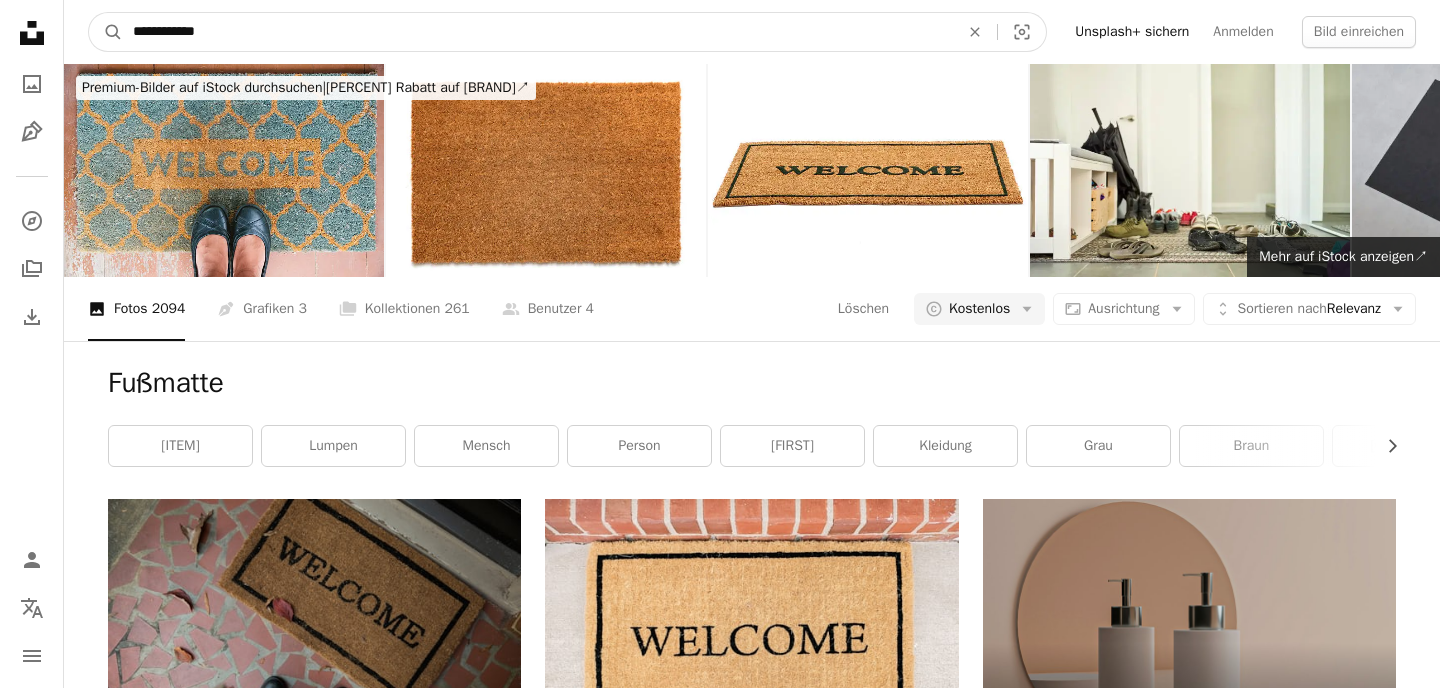 type on "**********" 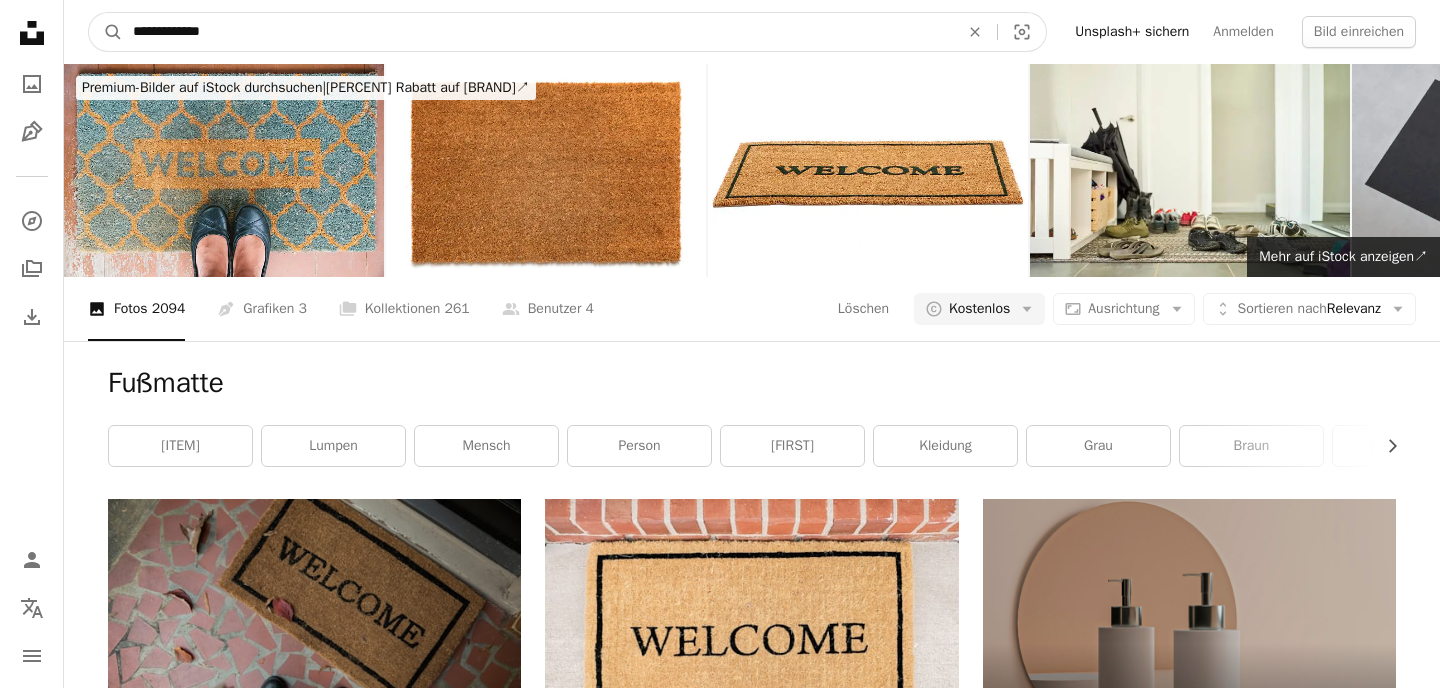 click on "A magnifying glass" at bounding box center (106, 32) 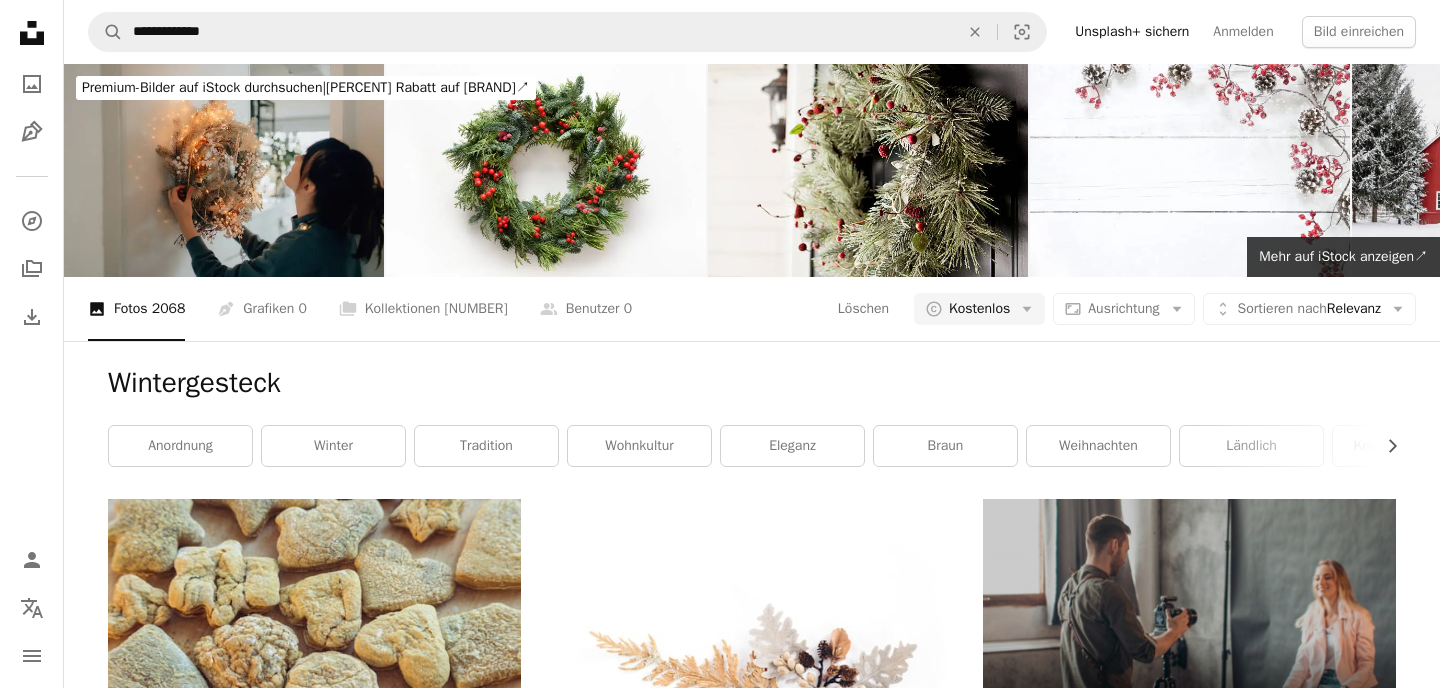 scroll, scrollTop: 0, scrollLeft: 0, axis: both 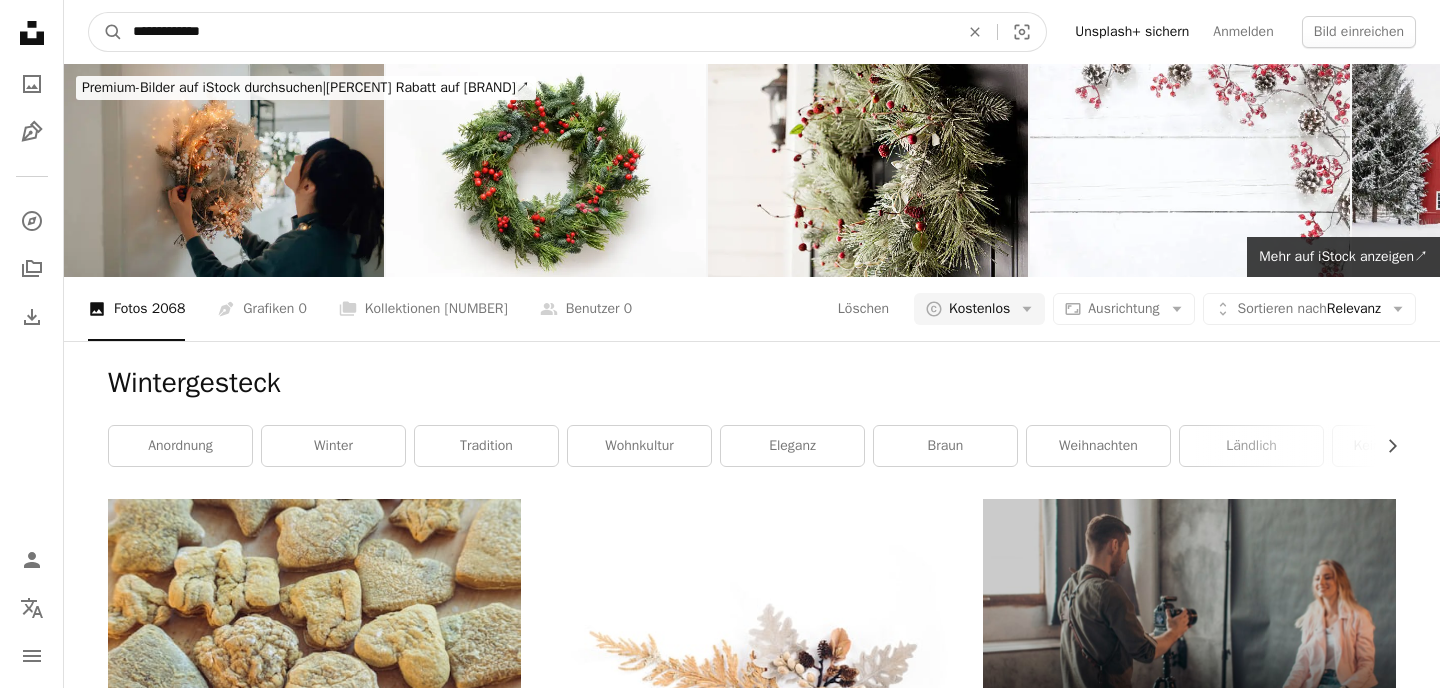 drag, startPoint x: 178, startPoint y: 27, endPoint x: 79, endPoint y: 26, distance: 99.00505 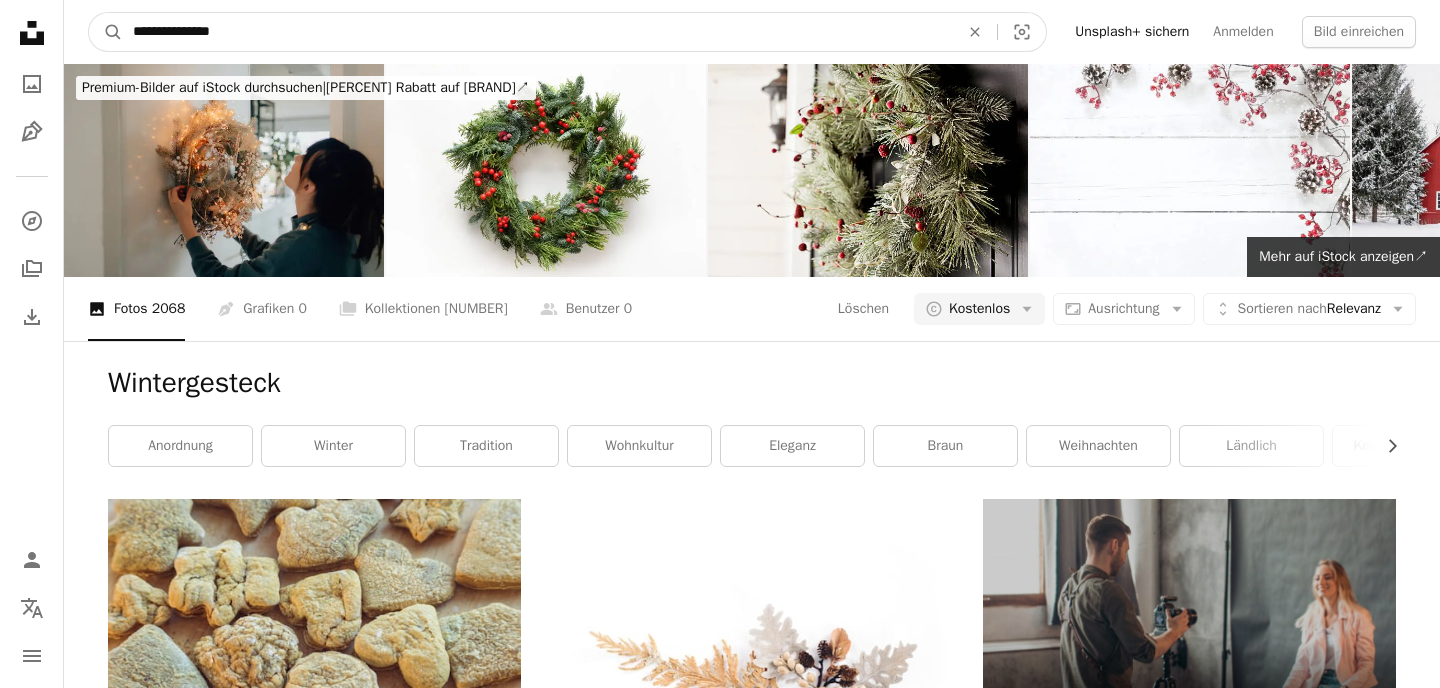 type on "**********" 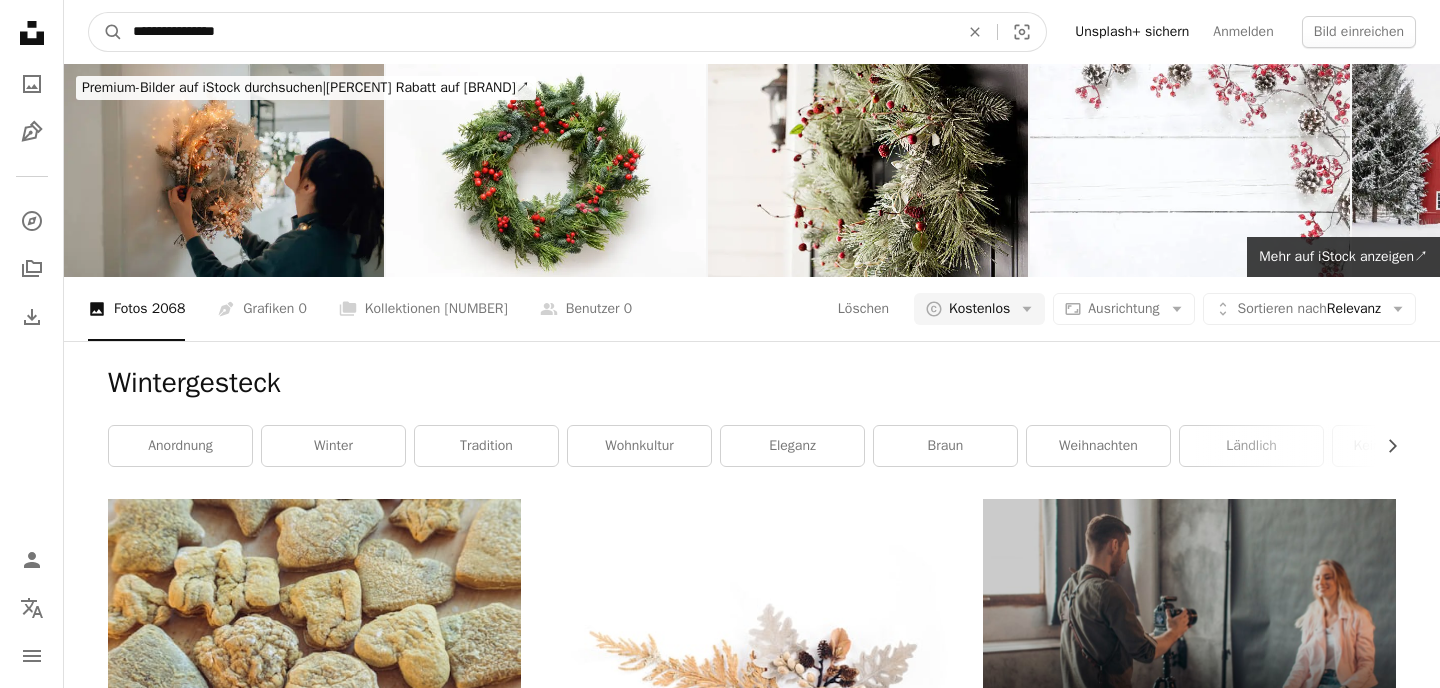 click on "A magnifying glass" at bounding box center (106, 32) 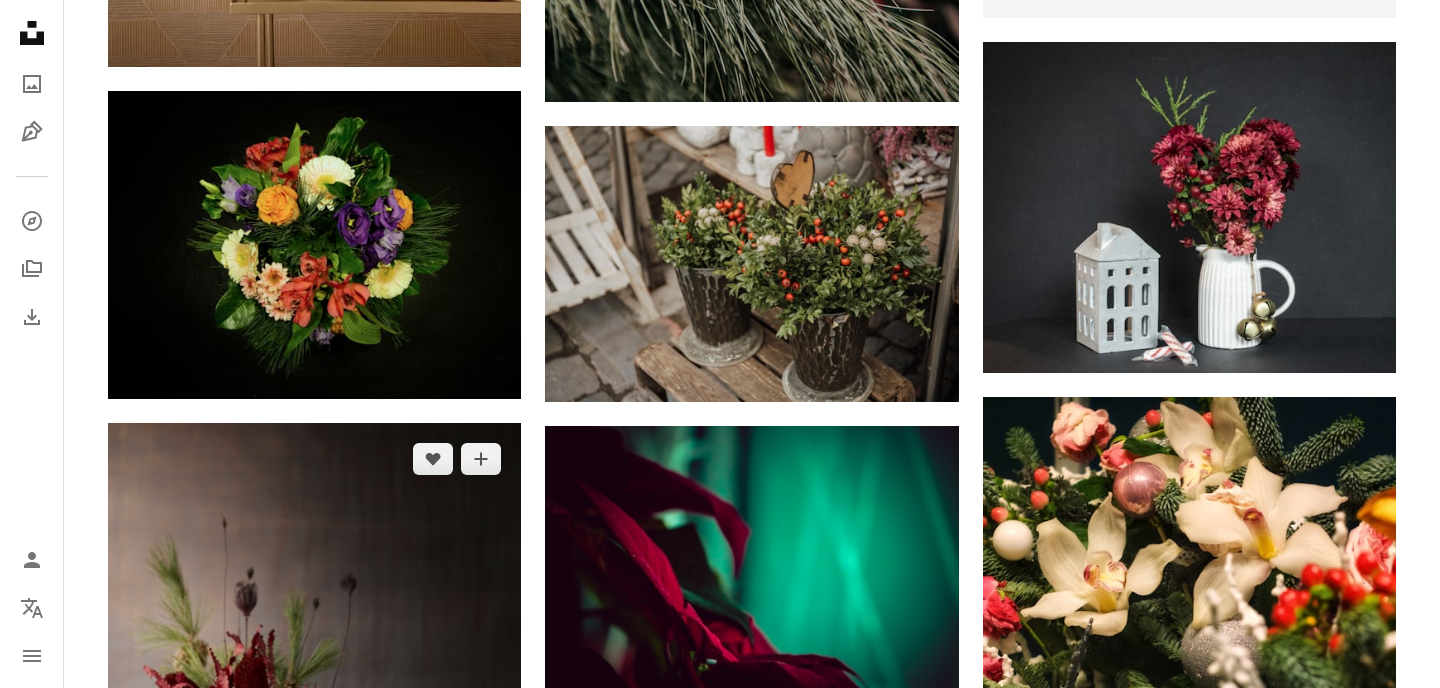 scroll, scrollTop: 991, scrollLeft: 0, axis: vertical 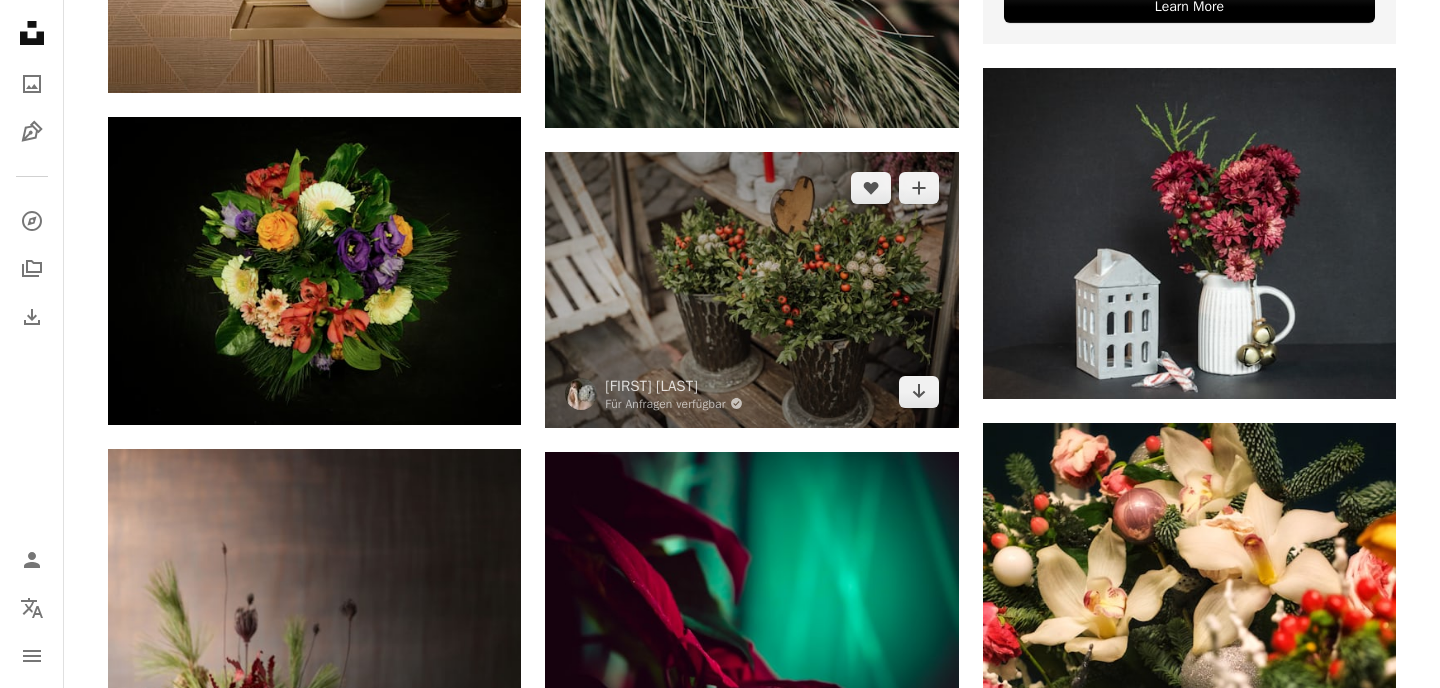 click at bounding box center (751, 289) 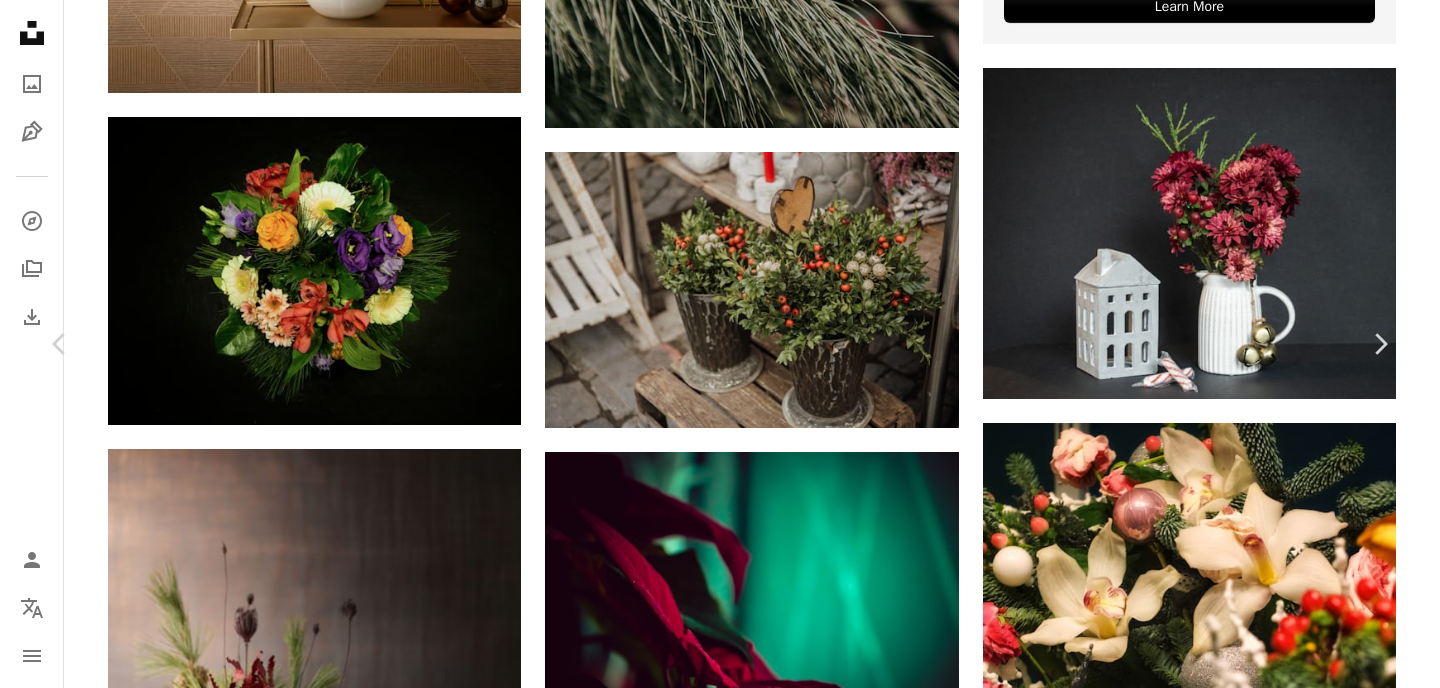 click on "An X shape Chevron left Chevron right Alisa Anton Für Anfragen verfügbar A checkmark inside of a circle A heart A plus sign Kostenlos herunterladen Chevron down Zoom in Aufrufe 1.653.987 Downloads 2.244 Veröffentlicht in Fotos A forward-right arrow Teilen Info icon Info More Actions Calendar outlined Veröffentlicht am 9. Dezember 2019 Camera Canon, EOS 5D Mark III Safety Kostenlos zu verwenden im Rahmen der Unsplash Lizenz Blumen Weihnachten Strauß Blumen Vase Blumenarrangement Weihnachtsmarkt Weihnachtsdekoration Winterblumen Weihnachtsblumen Winterdekor Essen Pflanze Obst Möbel Gemüse produzieren Tischplatte Nadelbaum Kostenlose Bilder Ähnliche Premium-Bilder auf iStock durchsuchen | 20 % Rabatt mit Aktionscode UNSPLASH20 Mehr auf iStock anzeigen ↗ Ähnliche Bilder A heart A plus sign Fernando Dantas Arrow pointing down Plus sign for Unsplash+ A heart A plus sign Cj Für Unsplash+ A lock Herunterladen A heart A plus sign Elijah Pilchard Für Anfragen verfügbar Arrow pointing down A heart" at bounding box center [720, 4332] 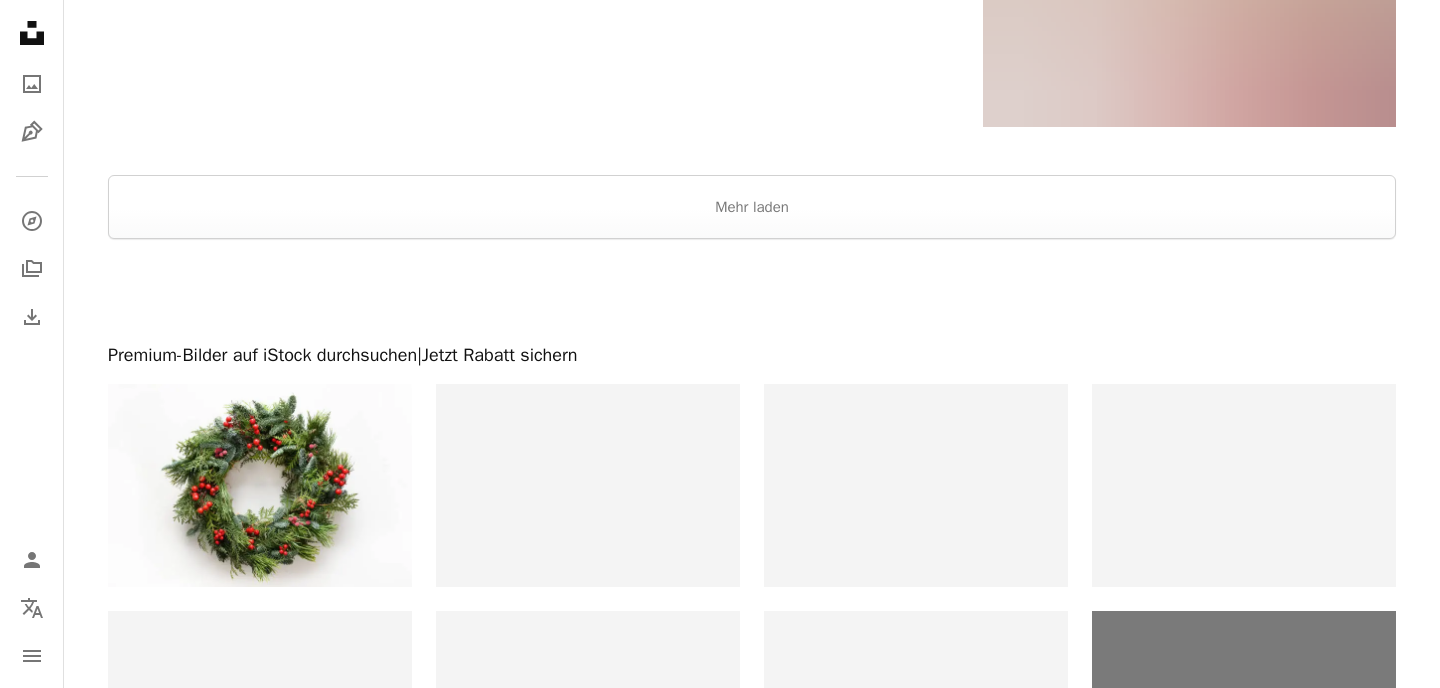 scroll, scrollTop: 3945, scrollLeft: 0, axis: vertical 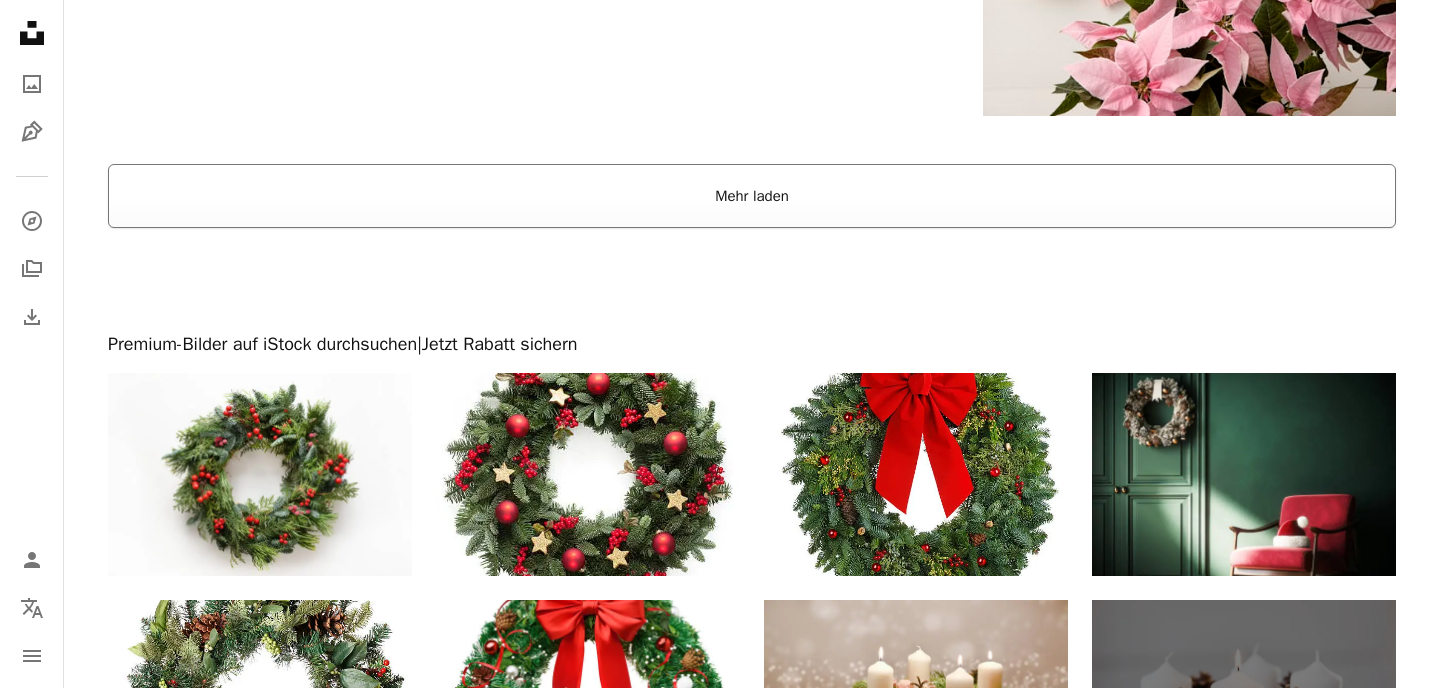 click on "Mehr laden" at bounding box center (752, 196) 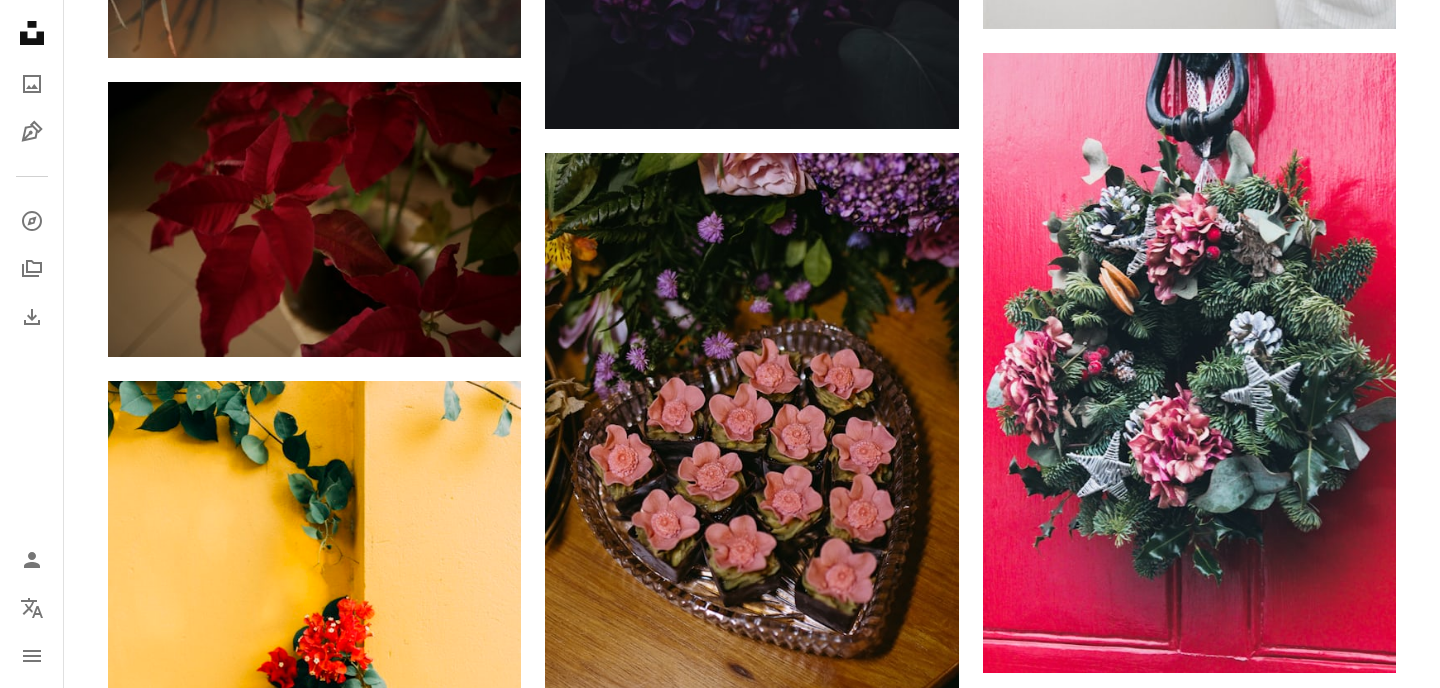 scroll, scrollTop: 24863, scrollLeft: 0, axis: vertical 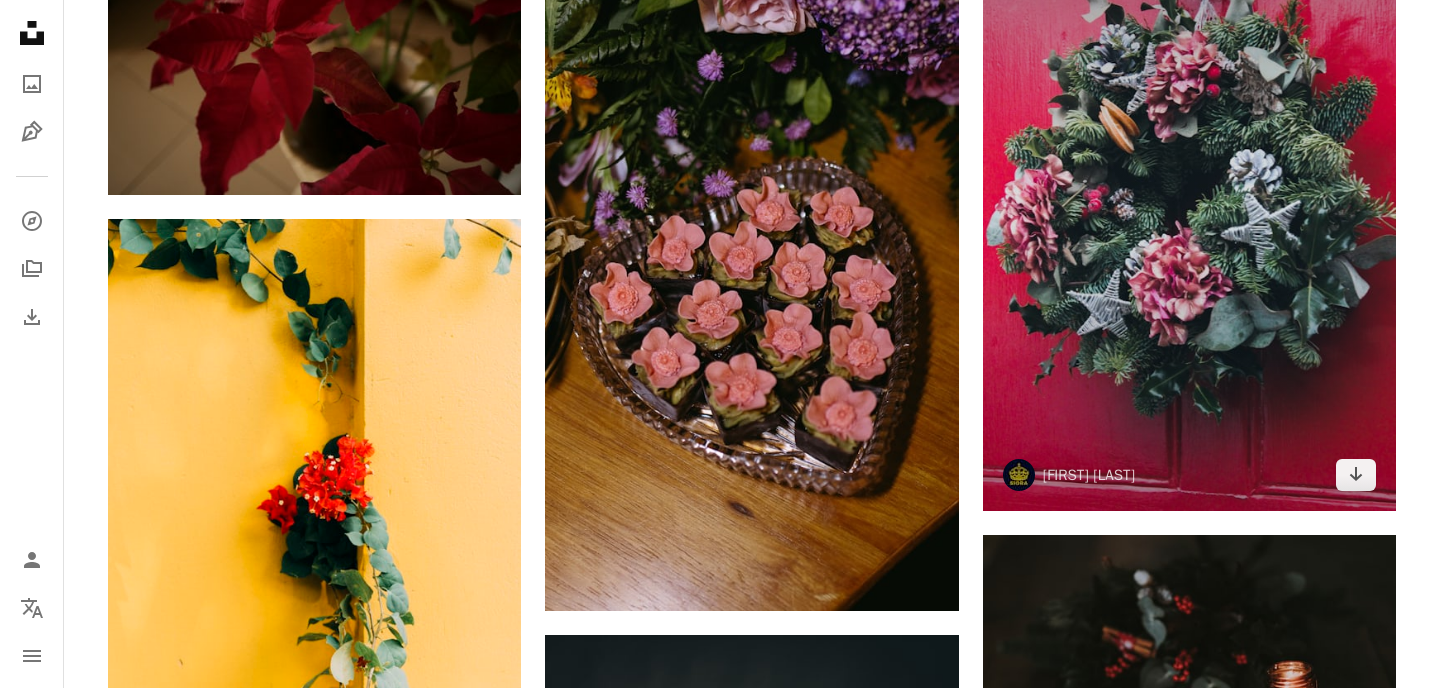 click at bounding box center [1189, 201] 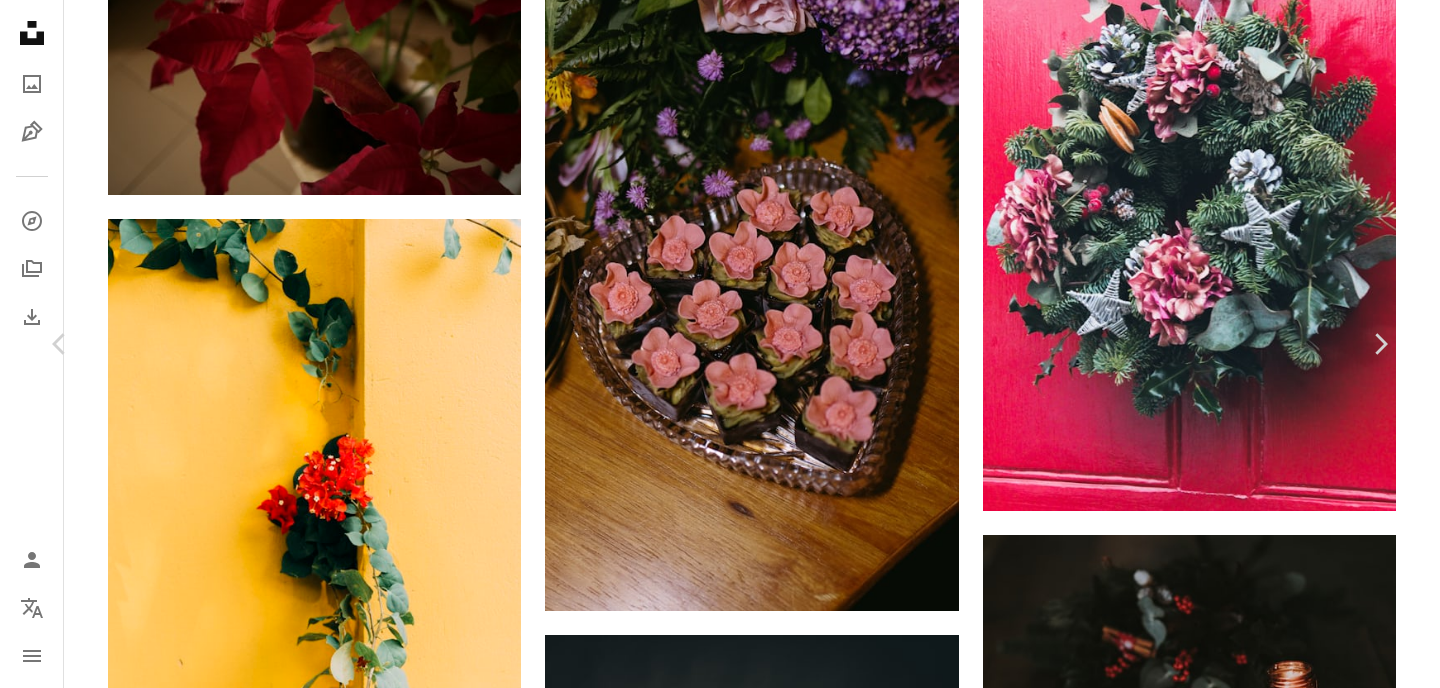 click on "Kostenlos herunterladen" at bounding box center [1159, 3890] 